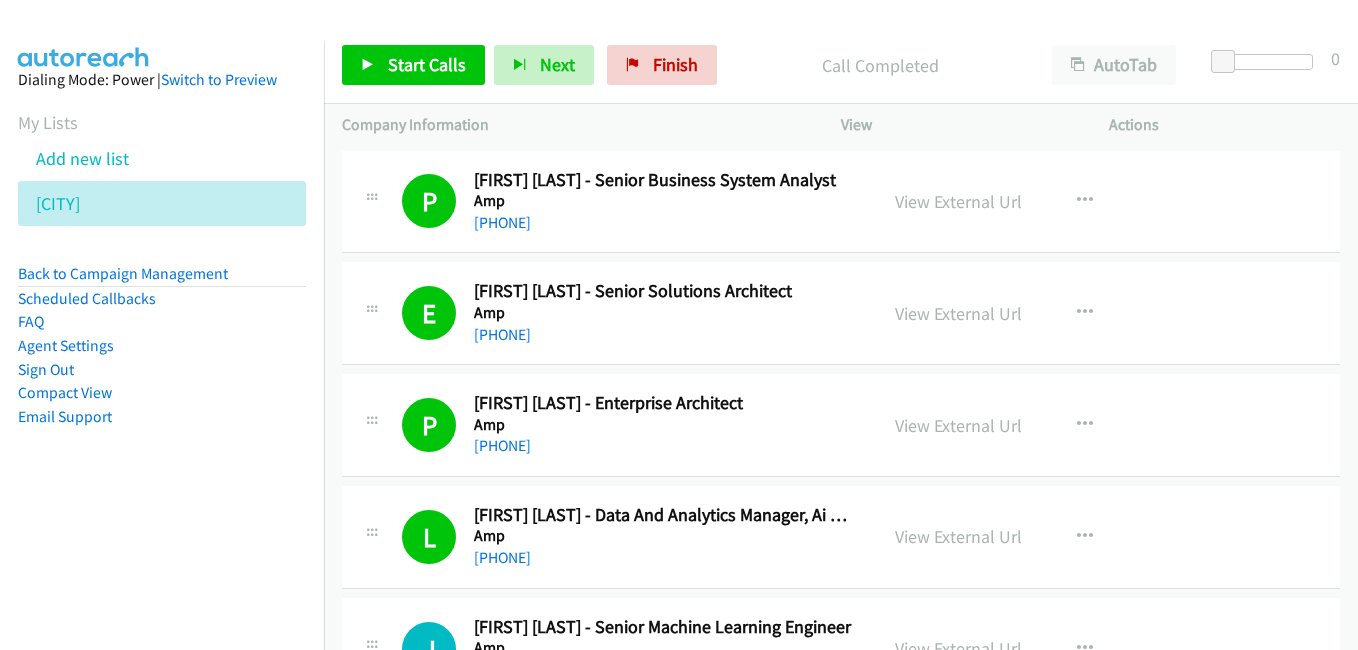 scroll, scrollTop: 0, scrollLeft: 0, axis: both 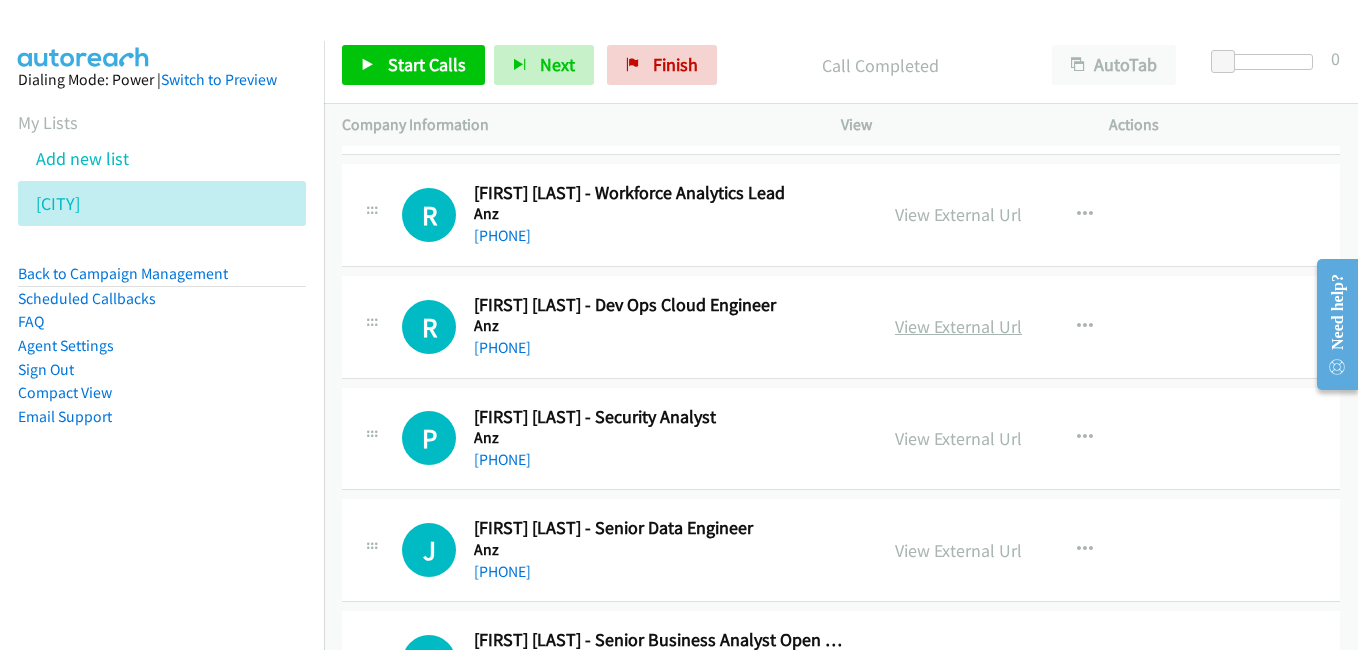 click on "View External Url" at bounding box center [958, 326] 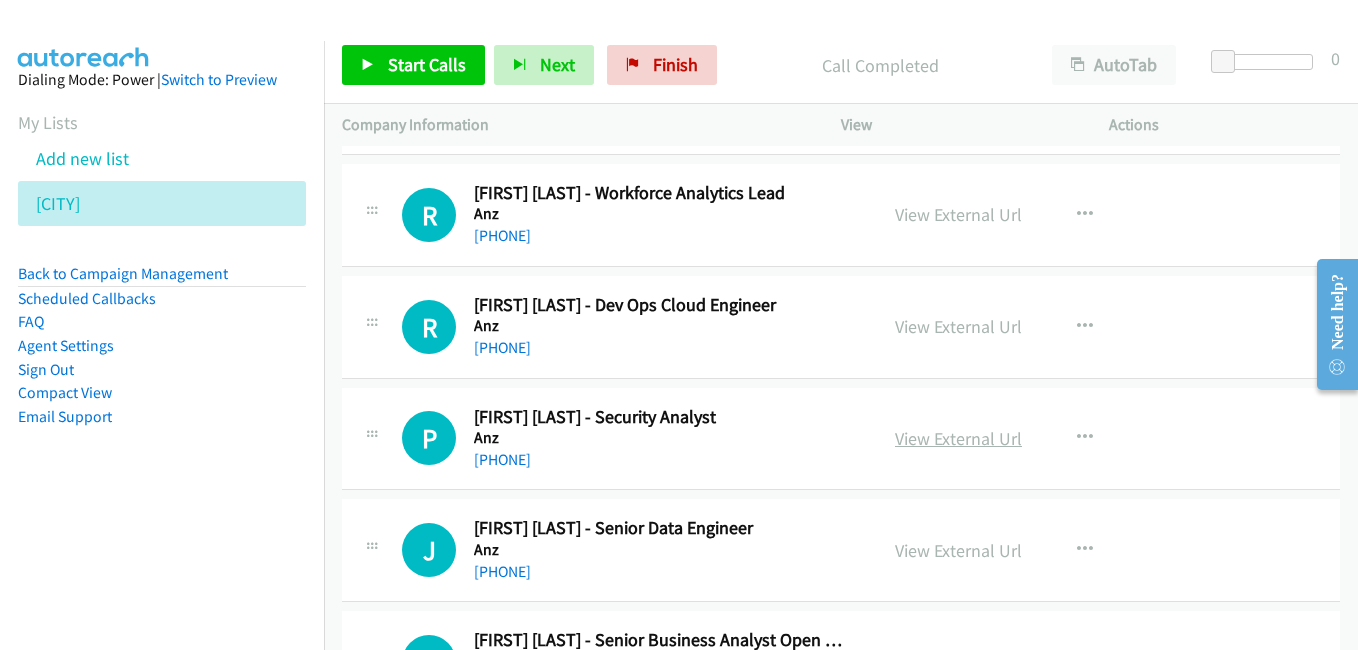 click on "View External Url" at bounding box center (958, 438) 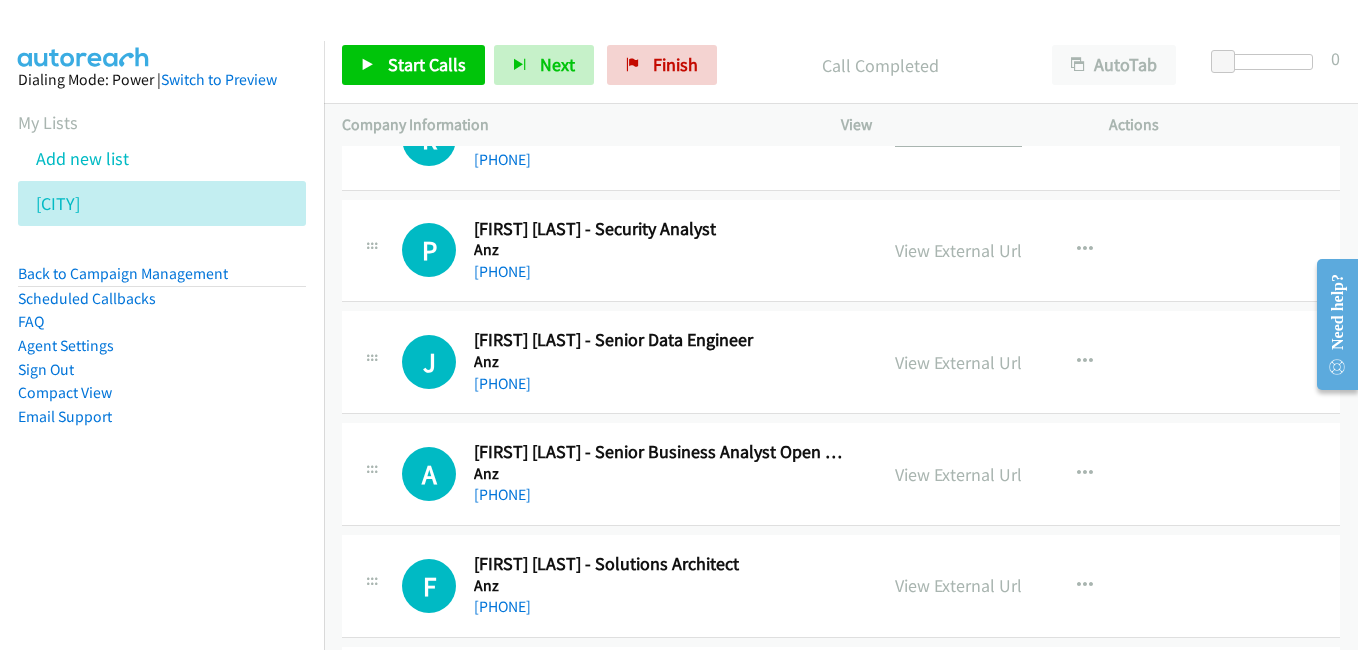 scroll, scrollTop: 4100, scrollLeft: 0, axis: vertical 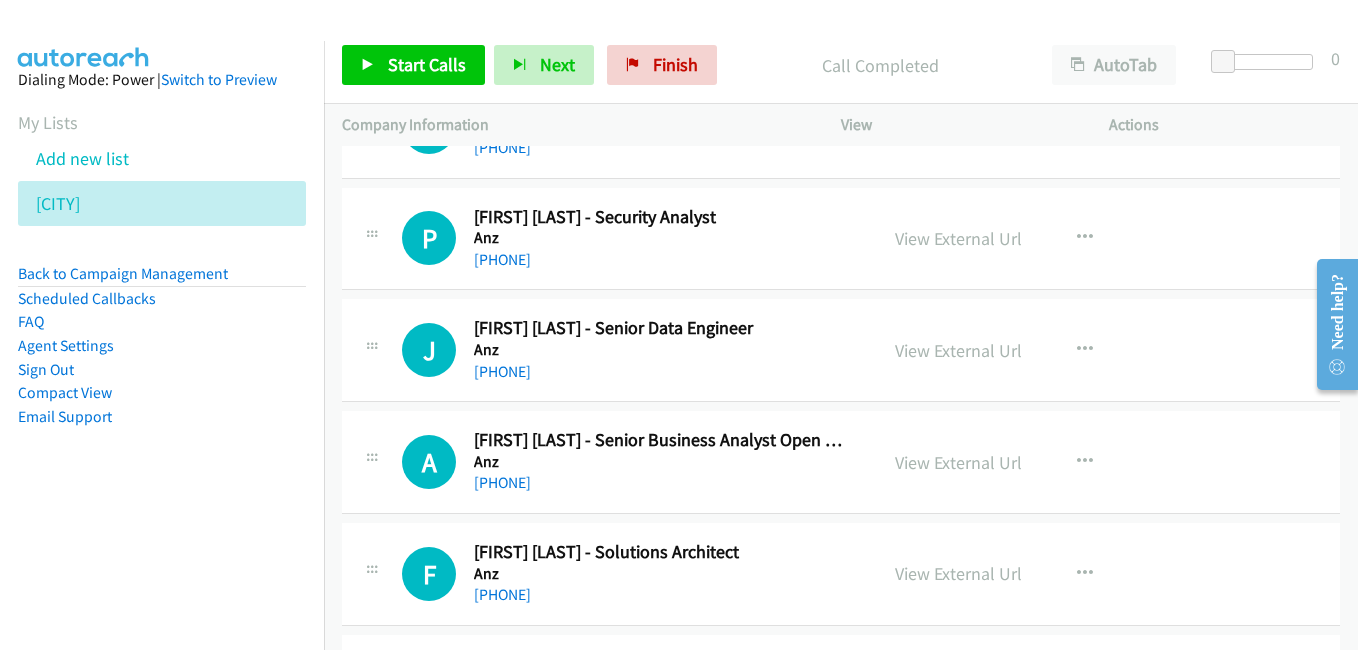 drag, startPoint x: 966, startPoint y: 349, endPoint x: 337, endPoint y: 16, distance: 711.7092 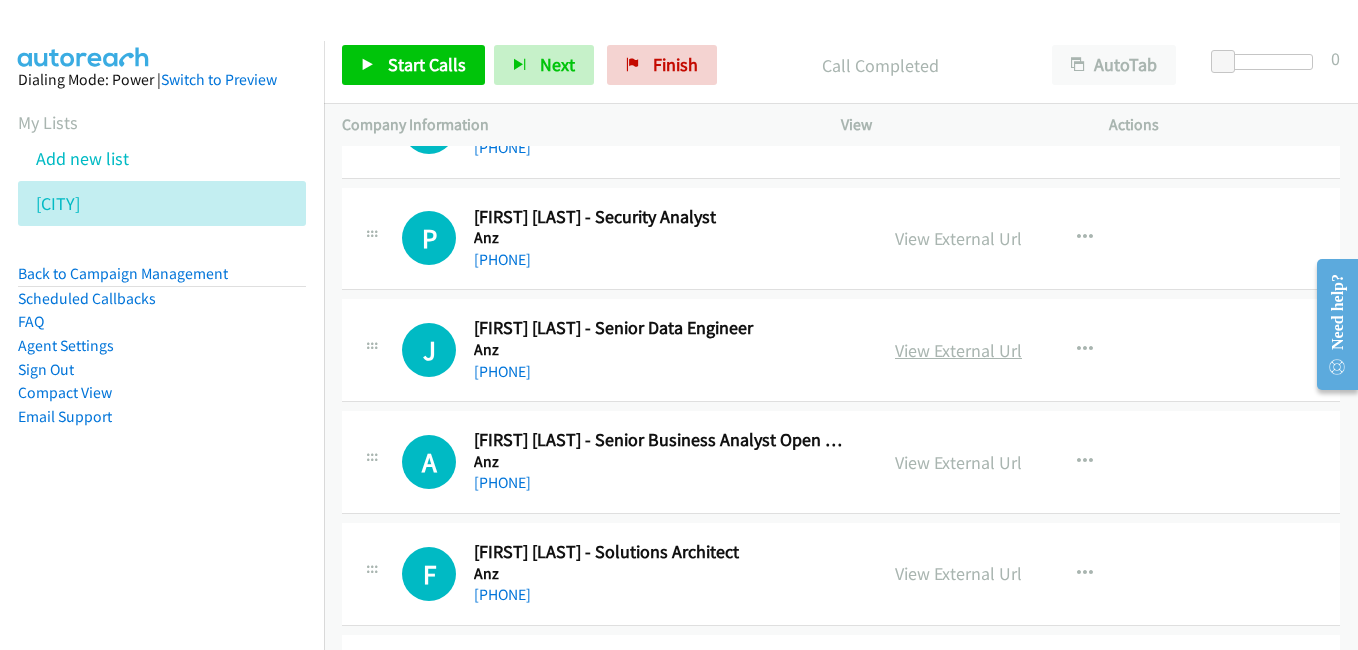 click on "View External Url" at bounding box center [958, 350] 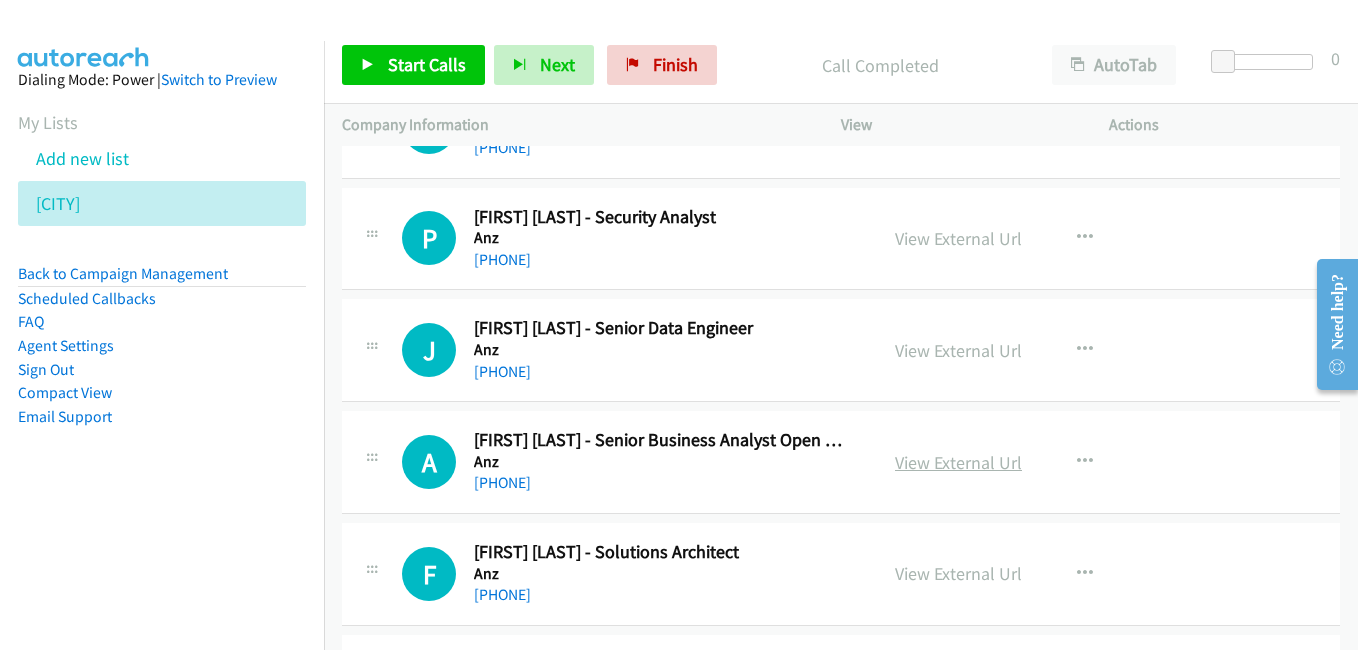 click on "View External Url" at bounding box center [958, 462] 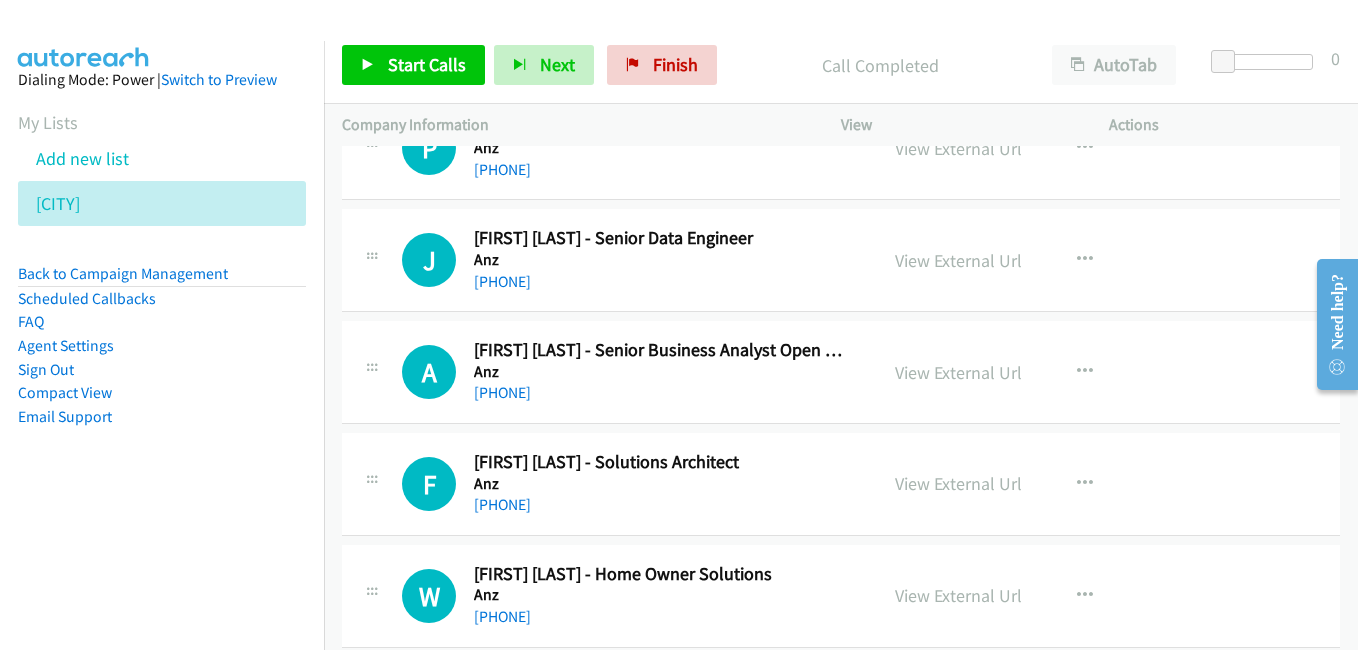 scroll, scrollTop: 4300, scrollLeft: 0, axis: vertical 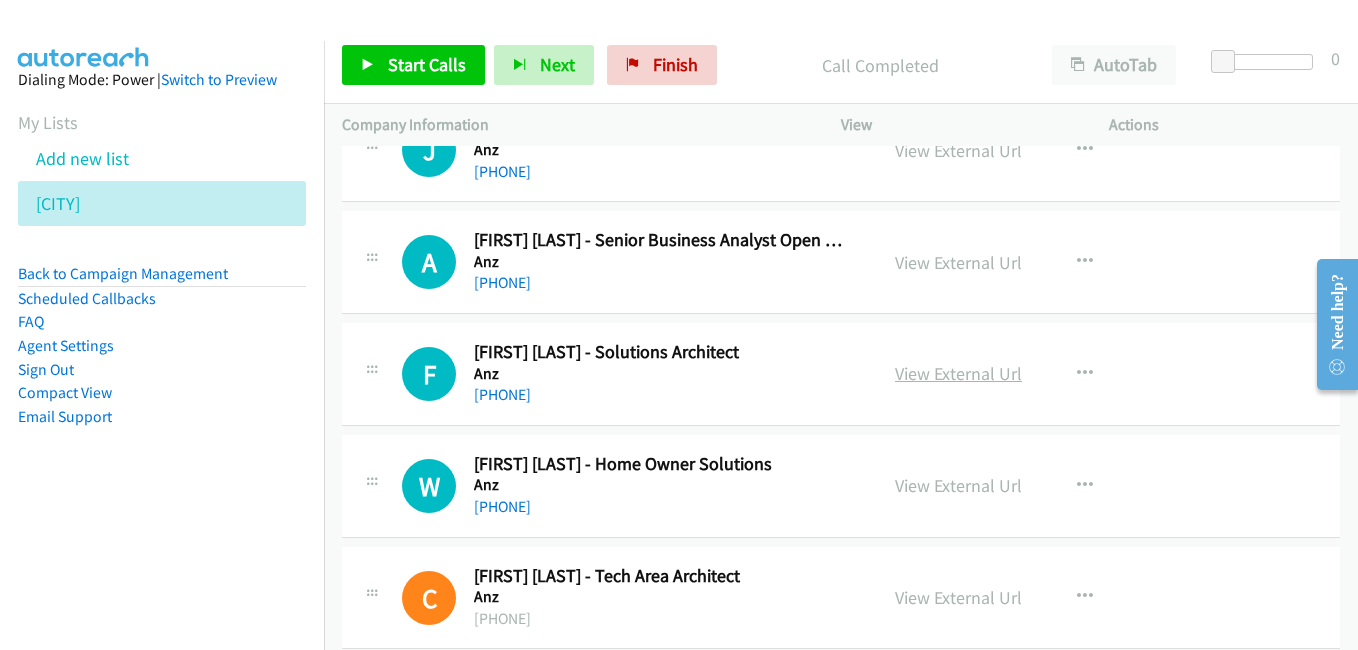 click on "View External Url" at bounding box center (958, 373) 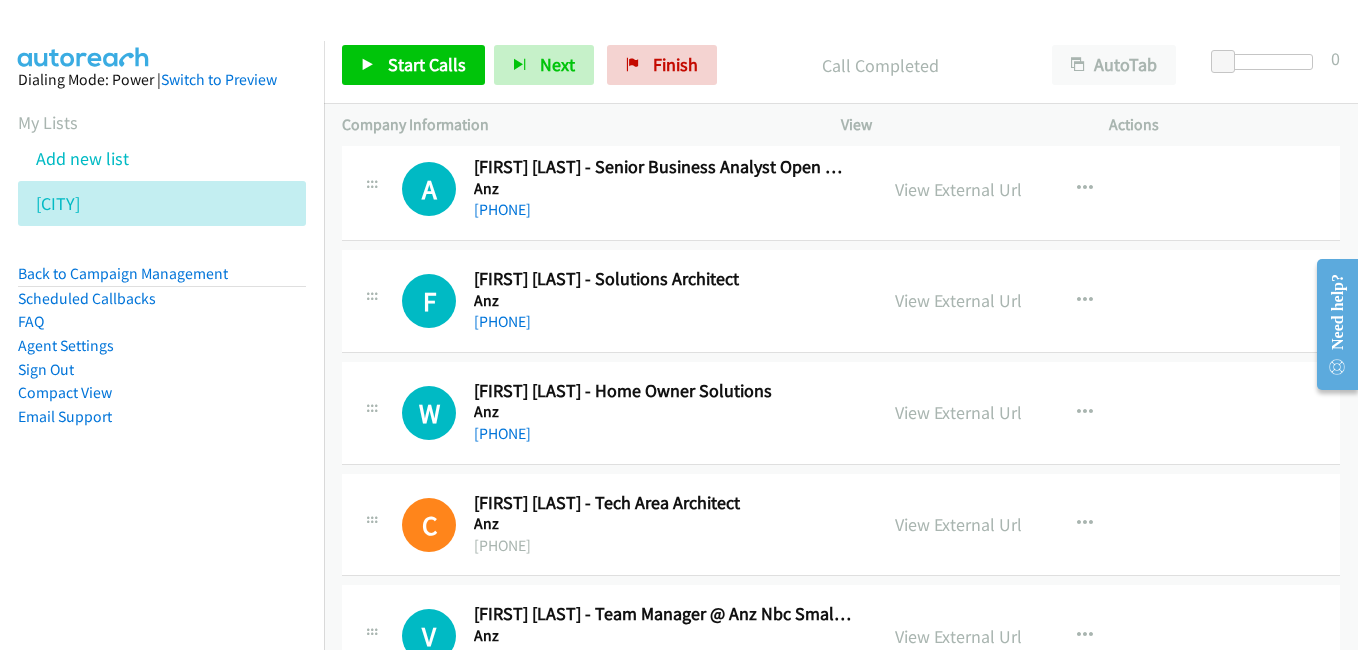 scroll, scrollTop: 4500, scrollLeft: 0, axis: vertical 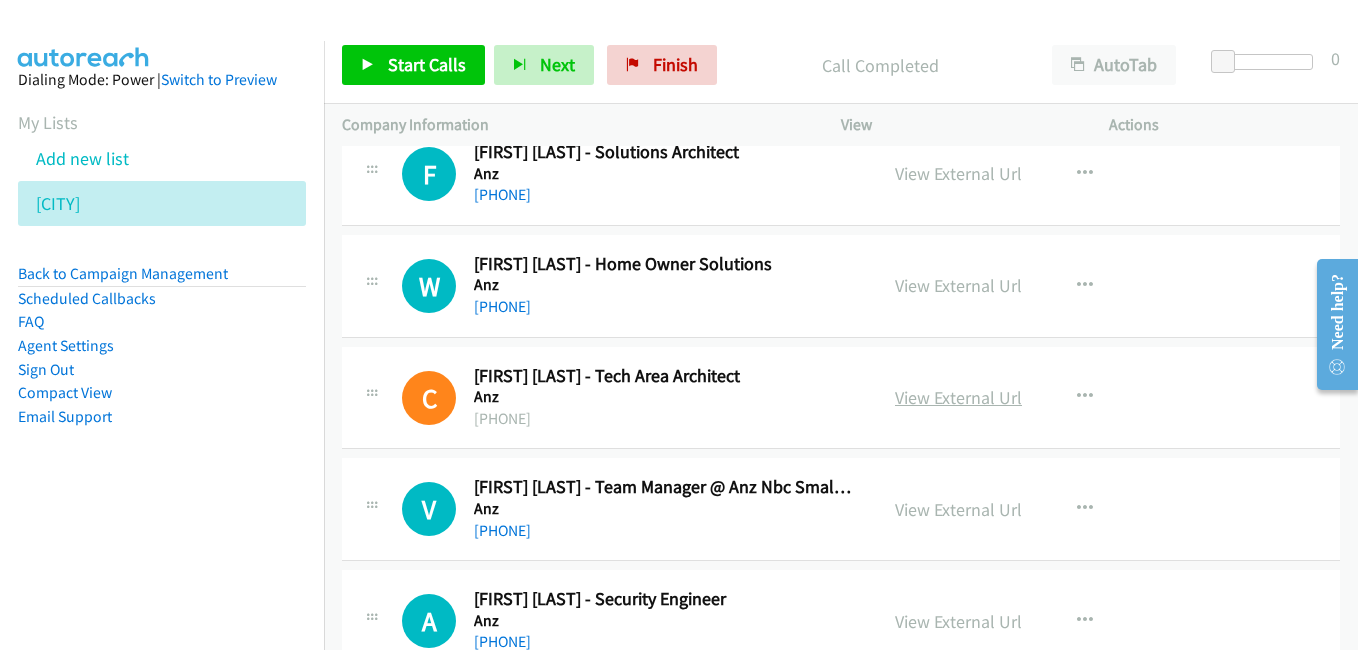 click on "View External Url" at bounding box center [958, 397] 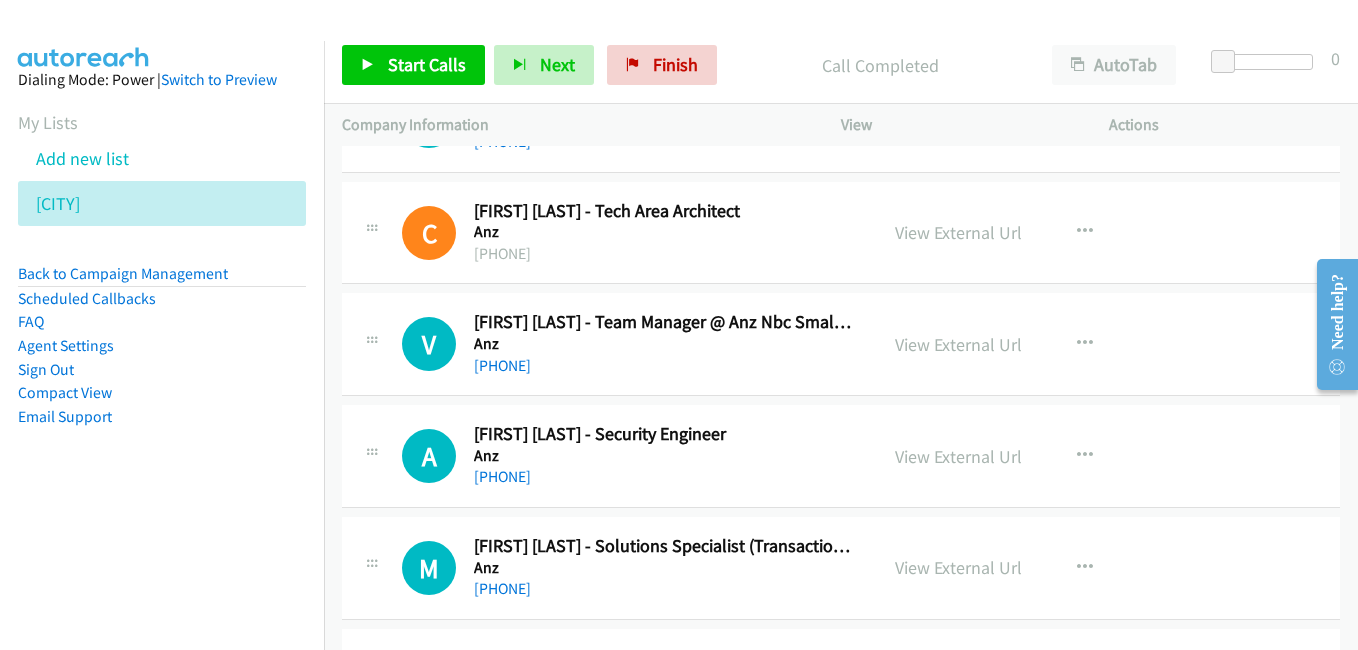 scroll, scrollTop: 4700, scrollLeft: 0, axis: vertical 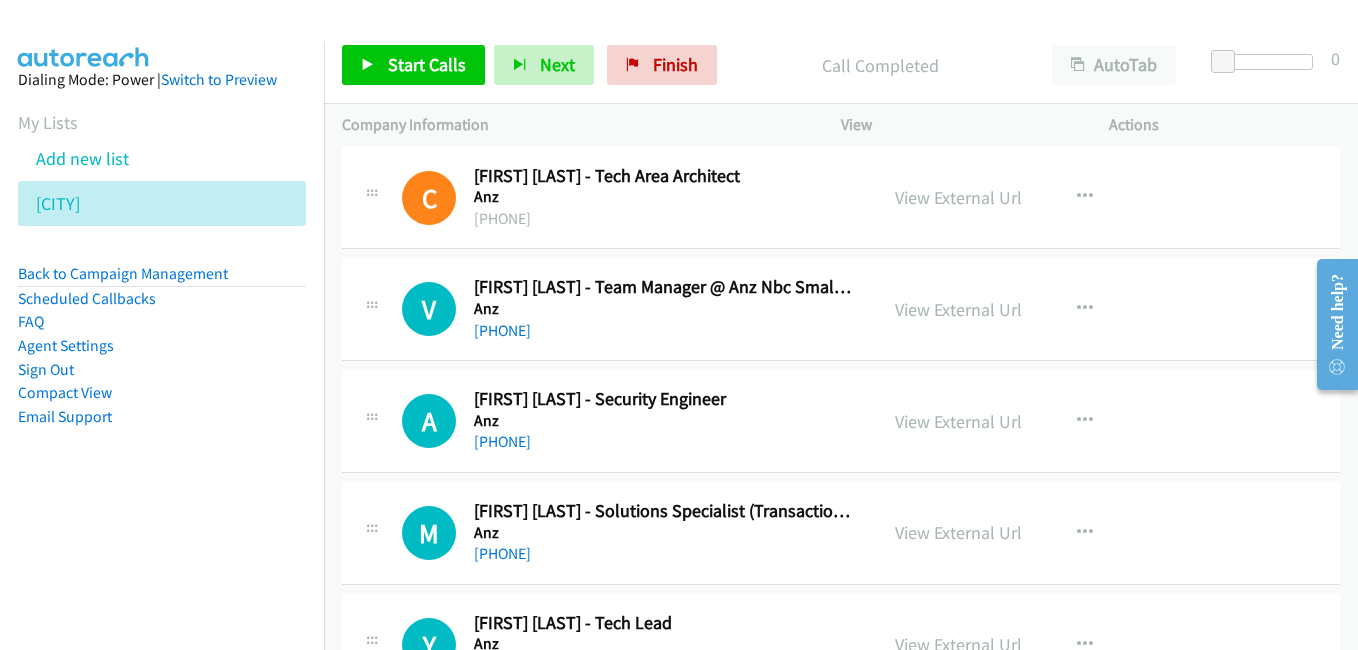 drag, startPoint x: 978, startPoint y: 420, endPoint x: 385, endPoint y: 21, distance: 714.73773 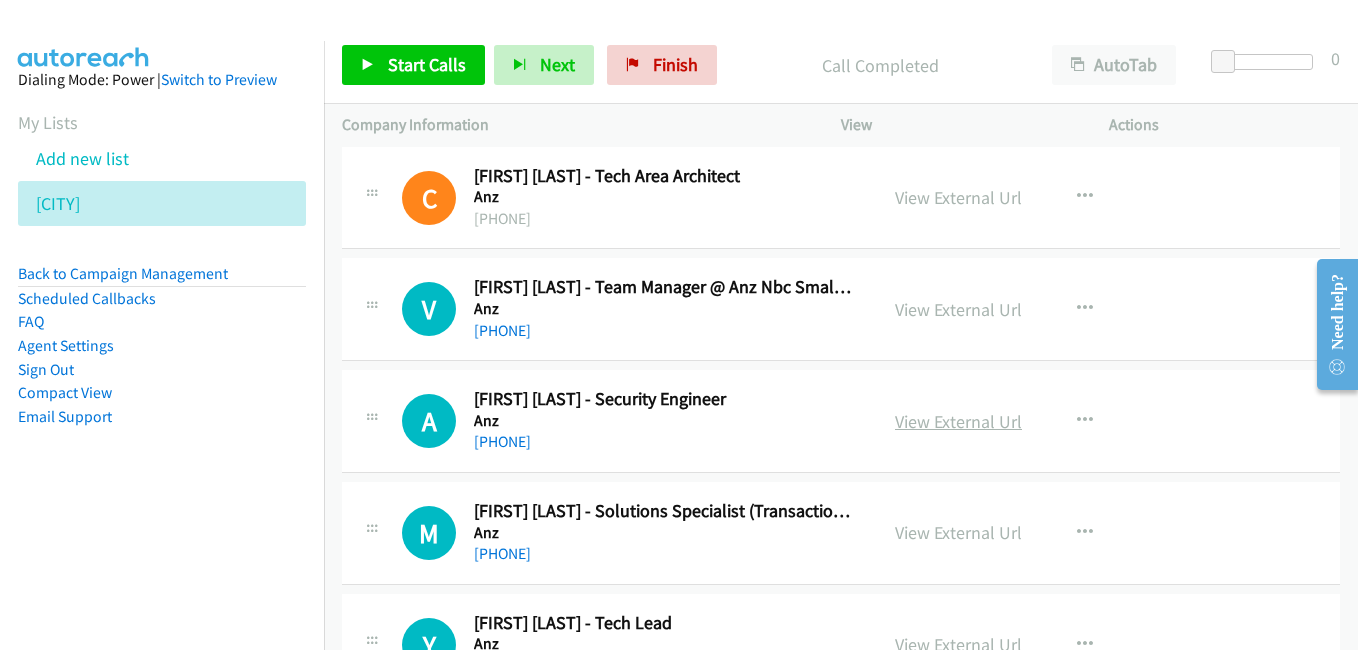 click on "View External Url" at bounding box center (958, 421) 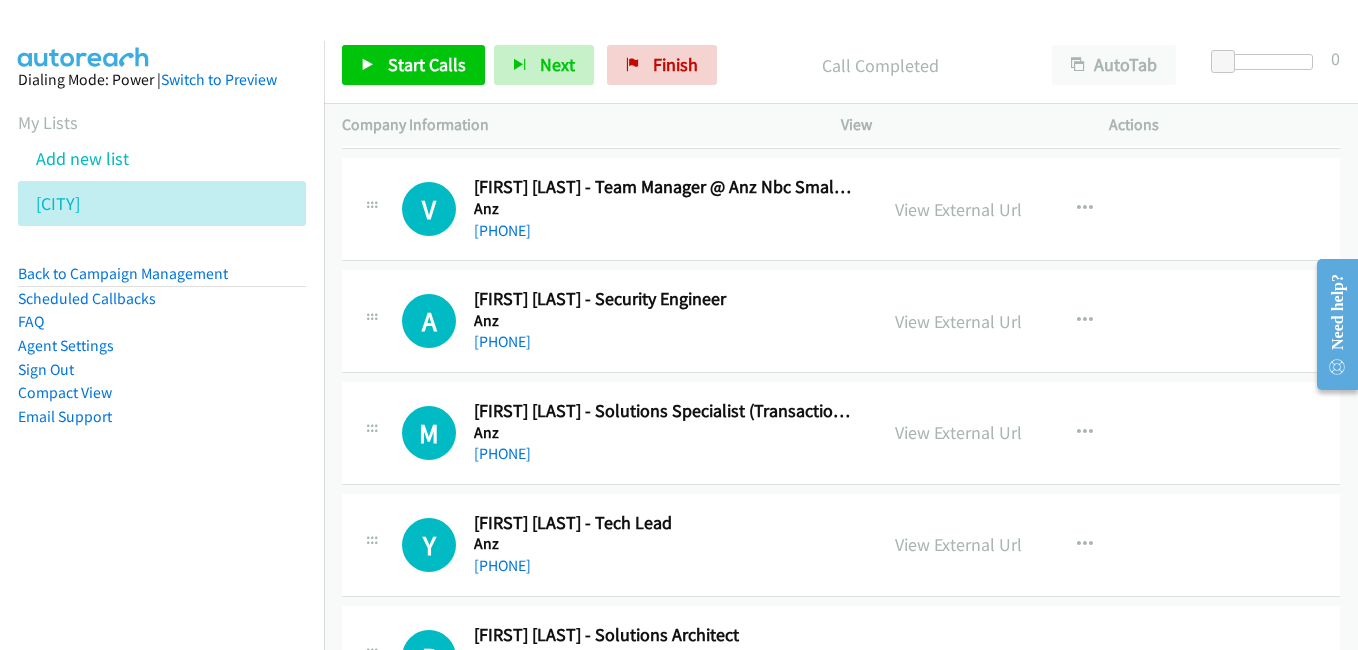 scroll, scrollTop: 5000, scrollLeft: 0, axis: vertical 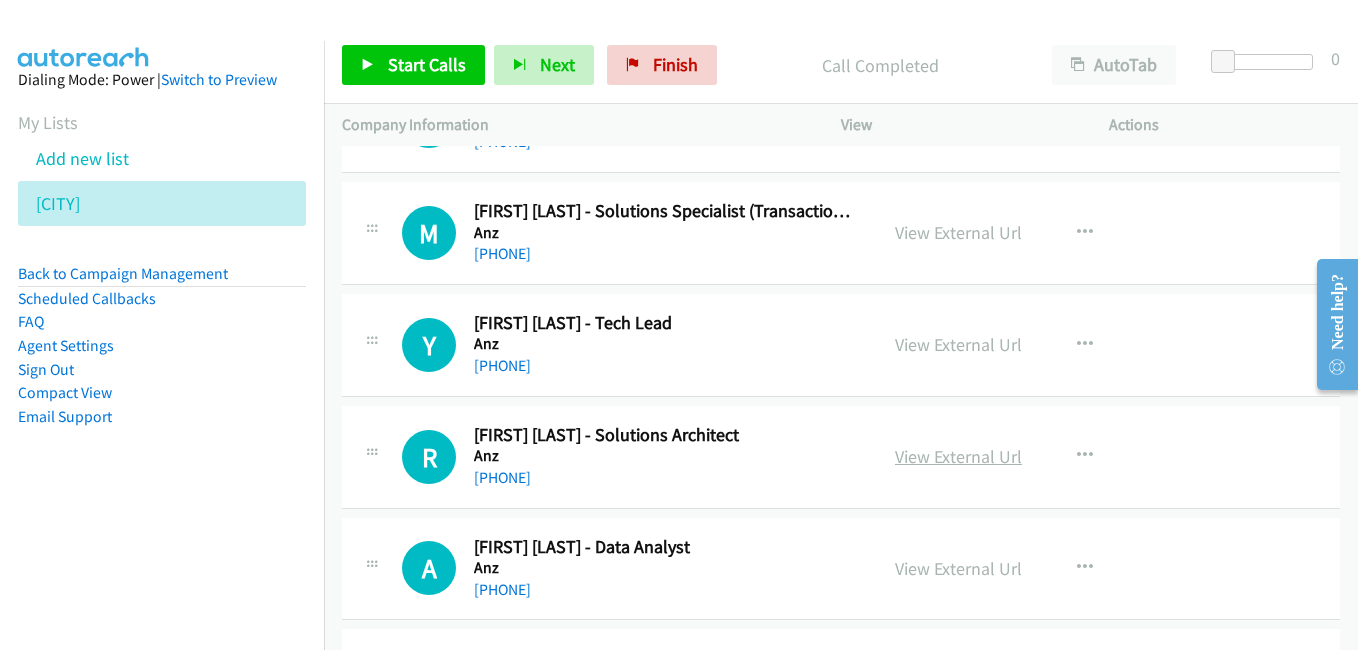 click on "View External Url" at bounding box center [958, 456] 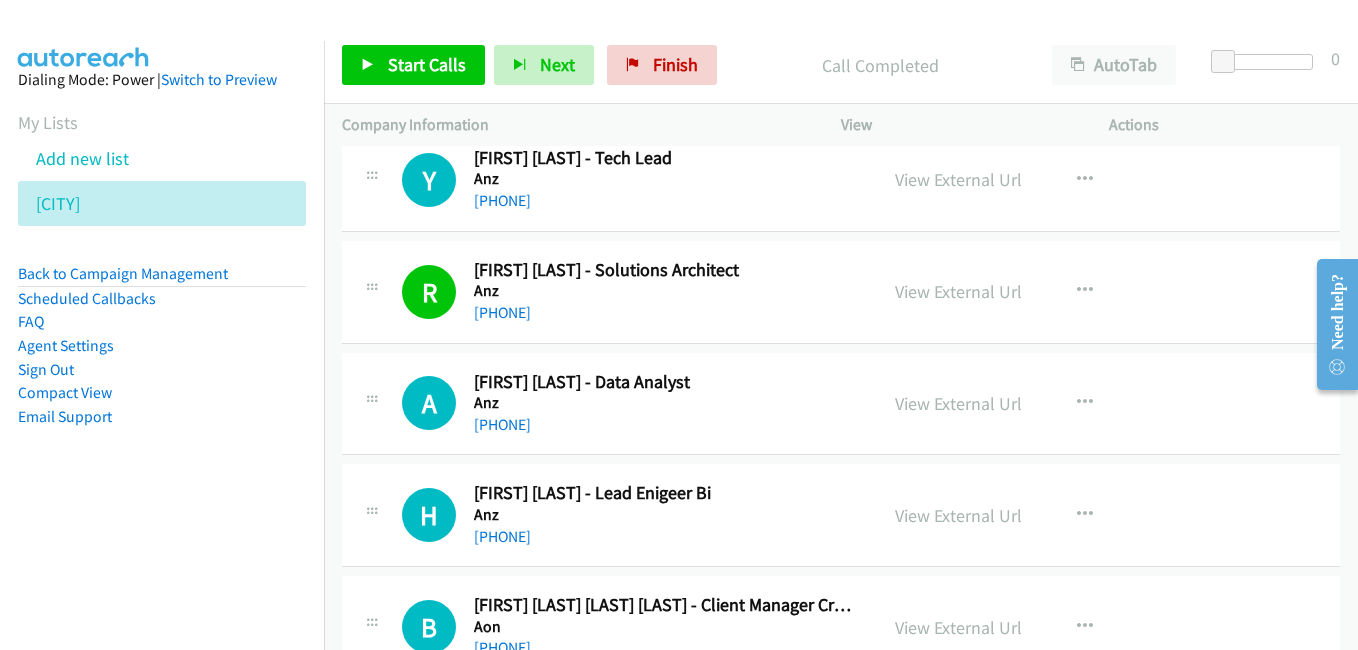 scroll, scrollTop: 5200, scrollLeft: 0, axis: vertical 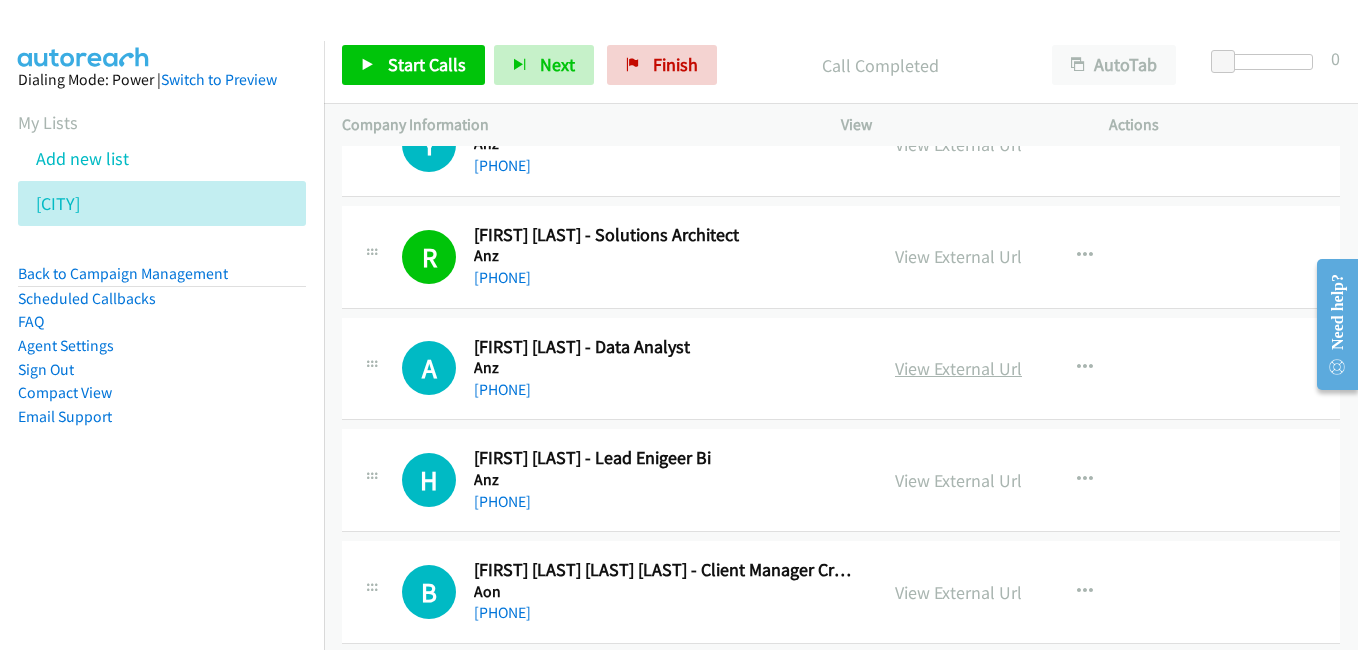 click on "View External Url" at bounding box center [958, 368] 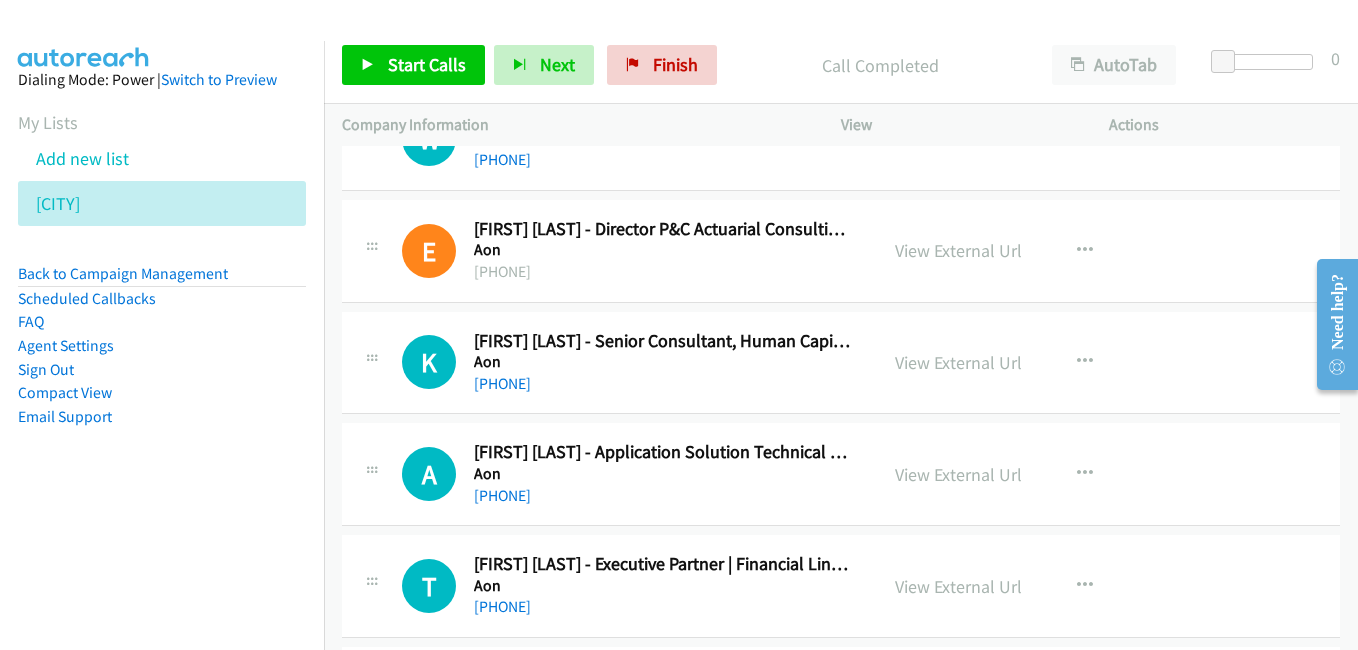 scroll, scrollTop: 5800, scrollLeft: 0, axis: vertical 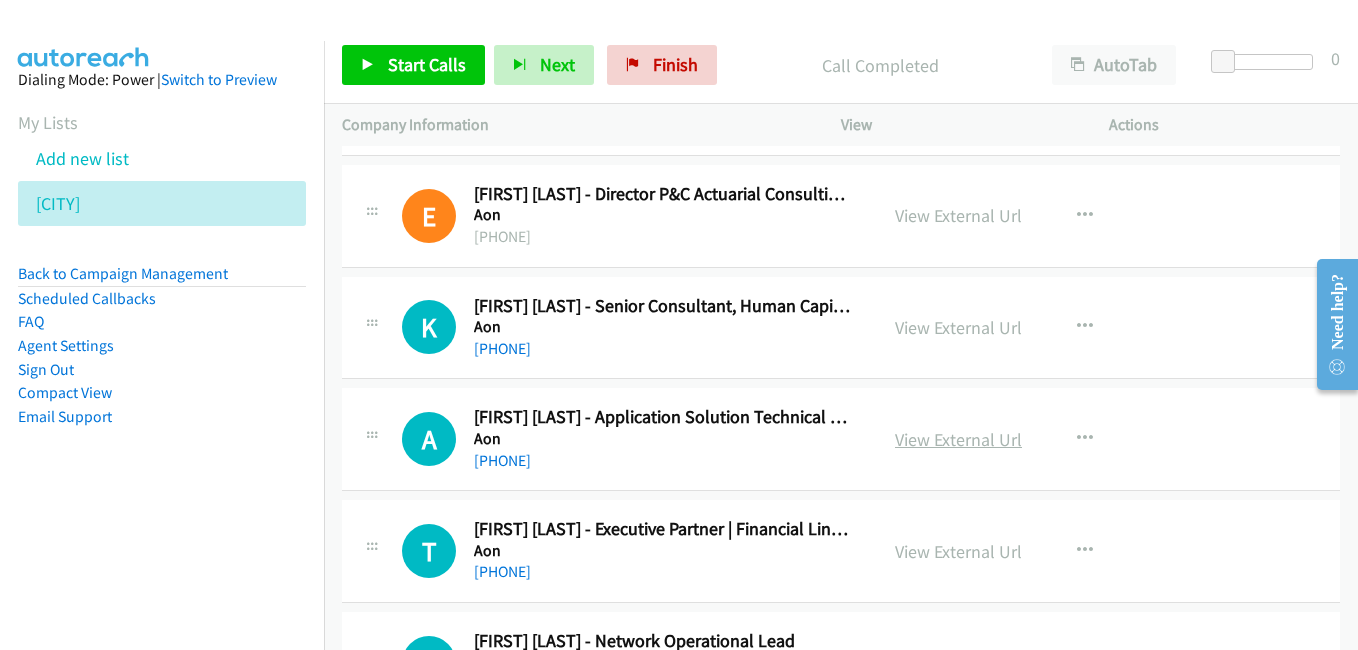 click on "View External Url" at bounding box center [958, 439] 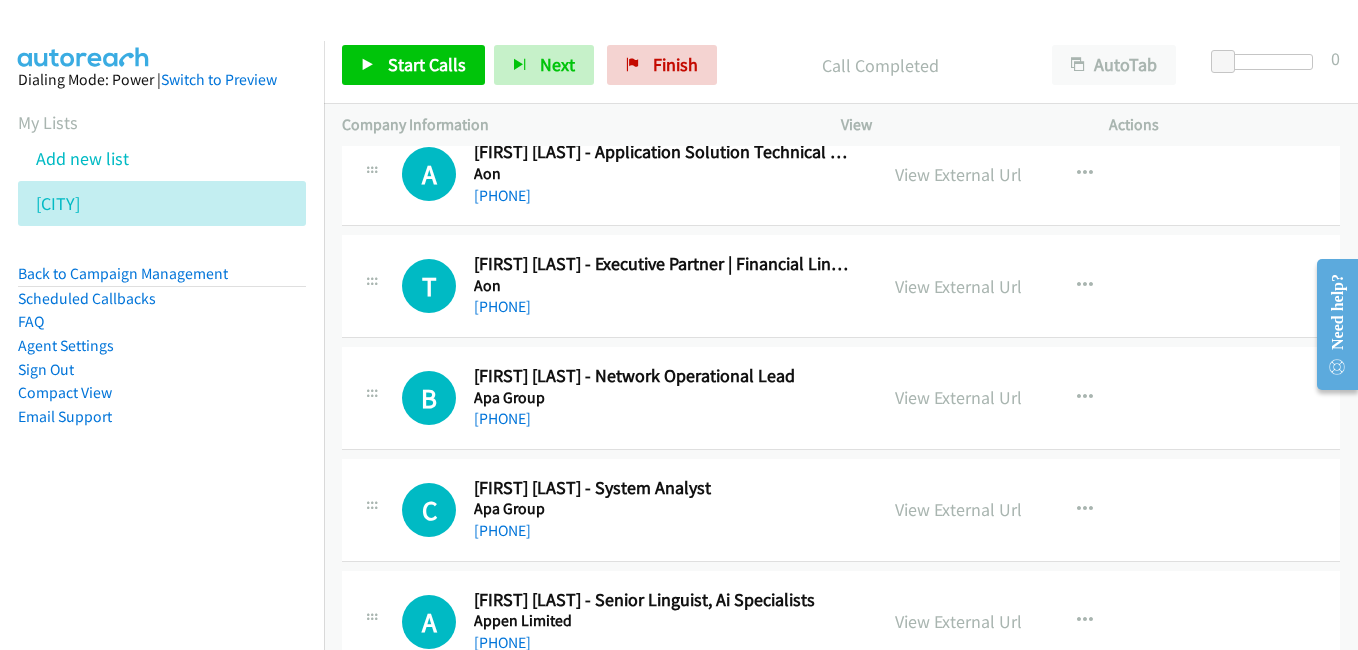scroll, scrollTop: 6100, scrollLeft: 0, axis: vertical 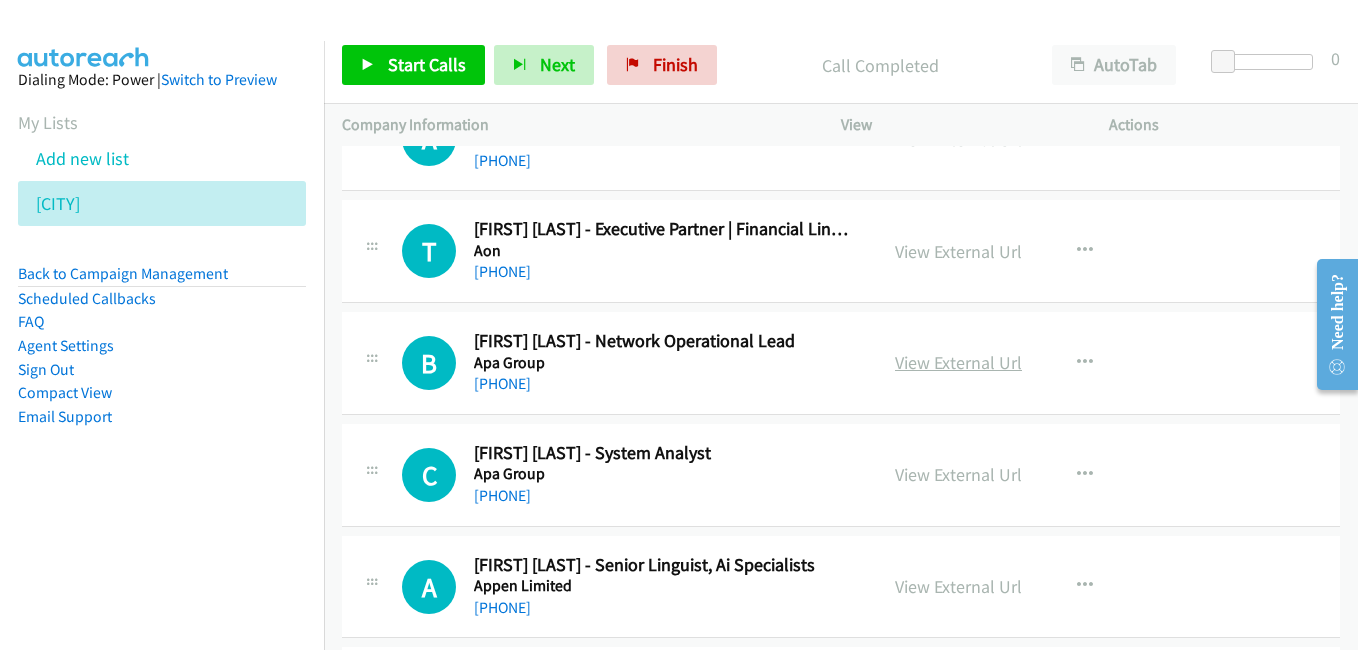 click on "View External Url" at bounding box center (958, 362) 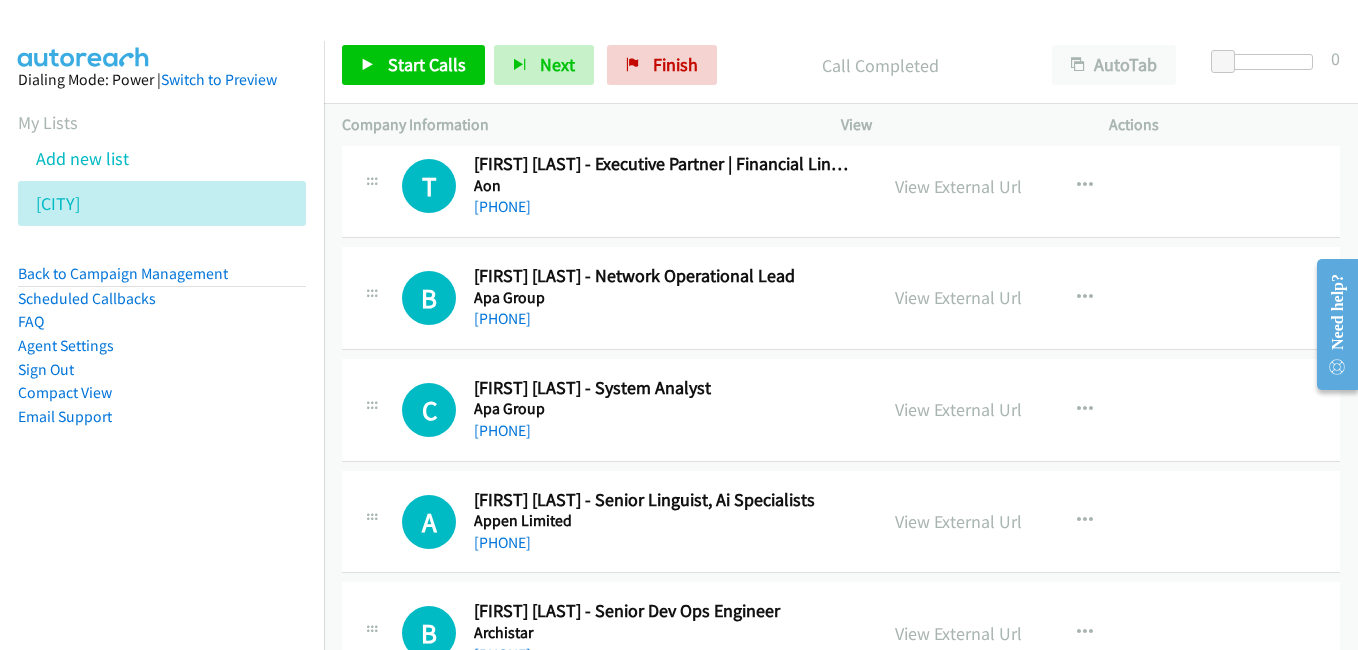 scroll, scrollTop: 6200, scrollLeft: 0, axis: vertical 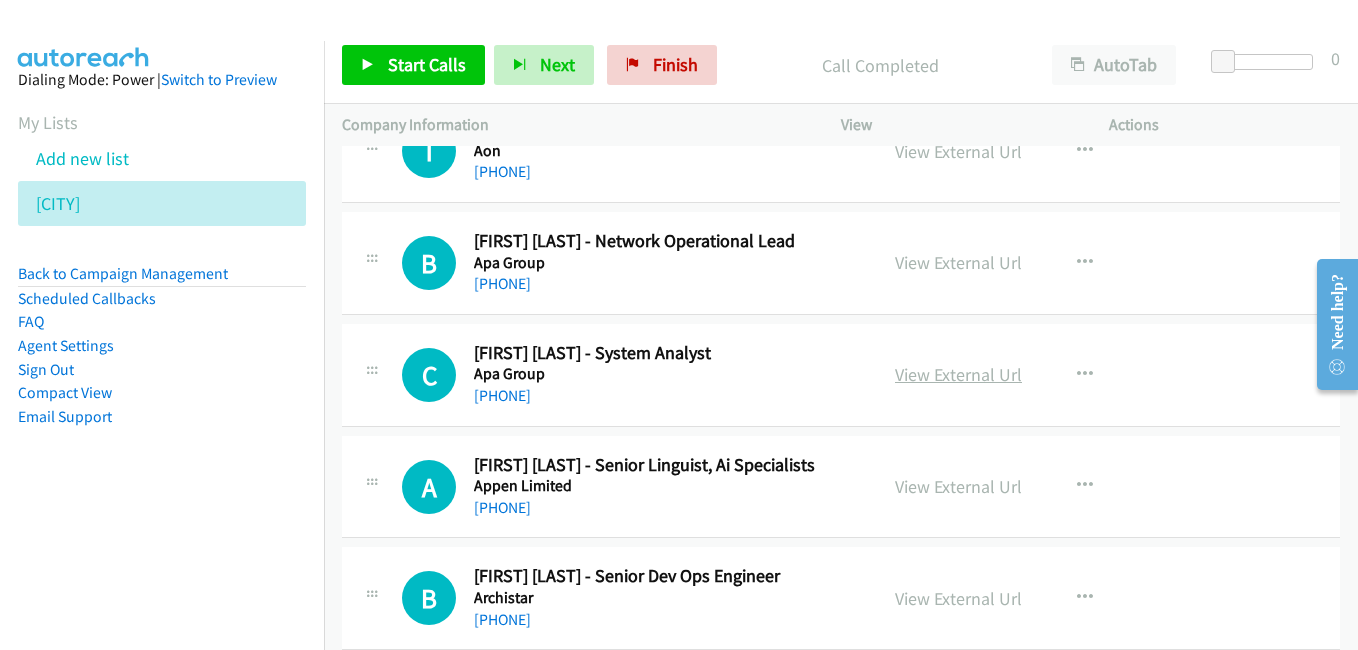 click on "View External Url" at bounding box center [958, 374] 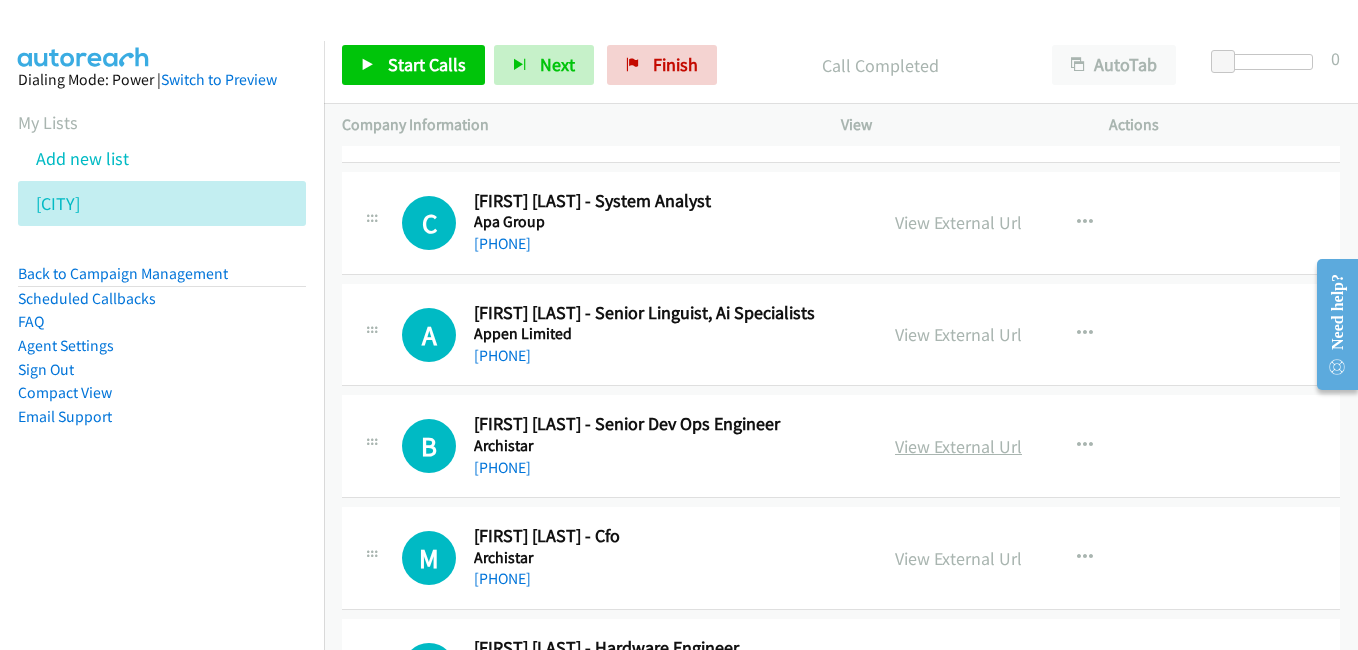 scroll, scrollTop: 6400, scrollLeft: 0, axis: vertical 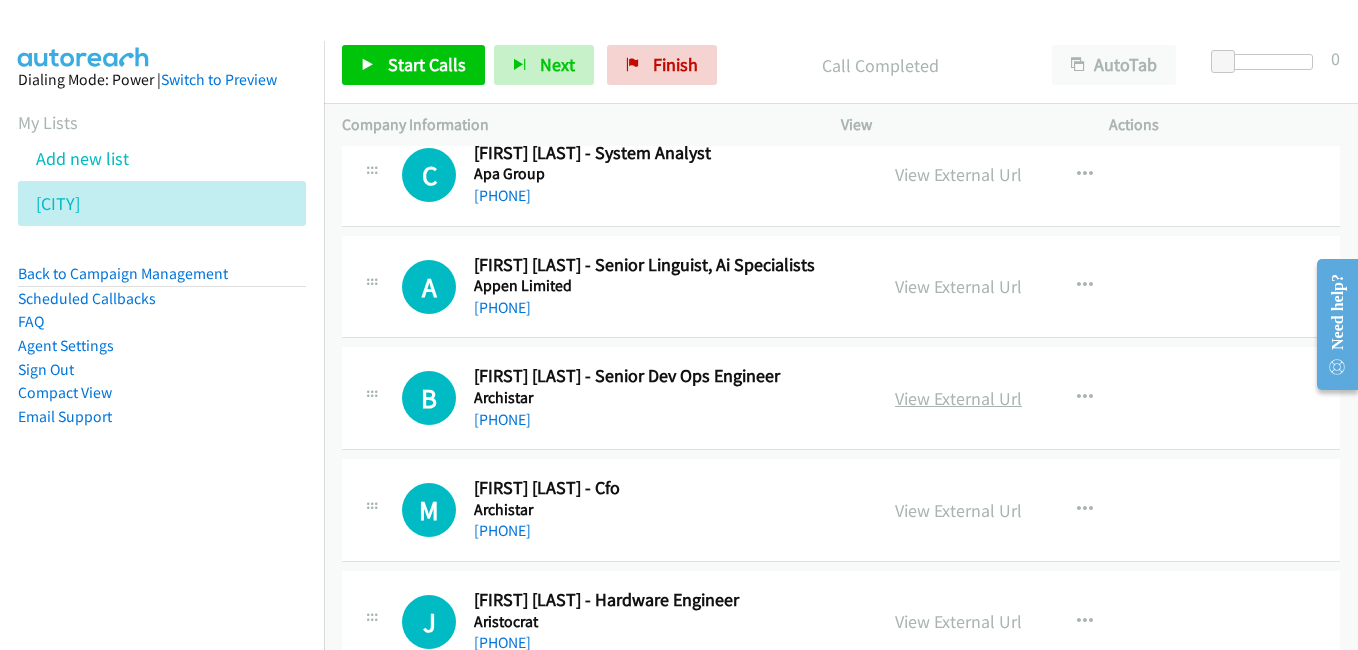 click on "View External Url" at bounding box center (958, 398) 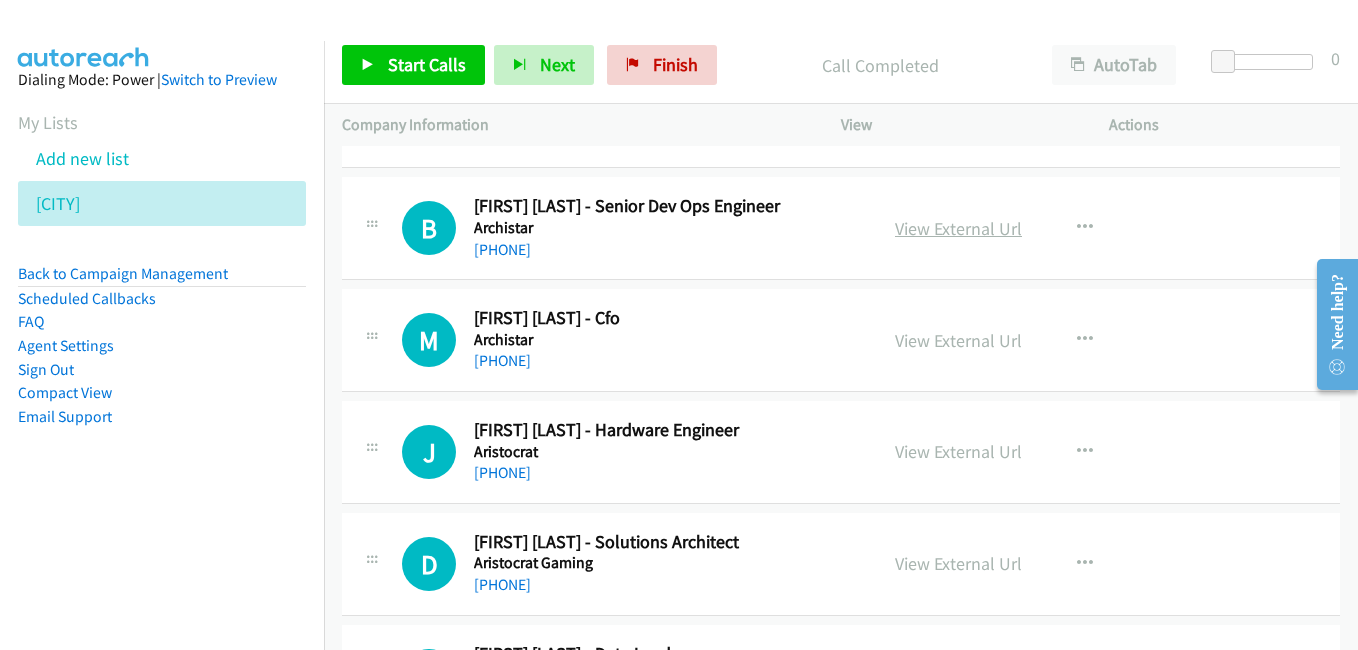 scroll, scrollTop: 6600, scrollLeft: 0, axis: vertical 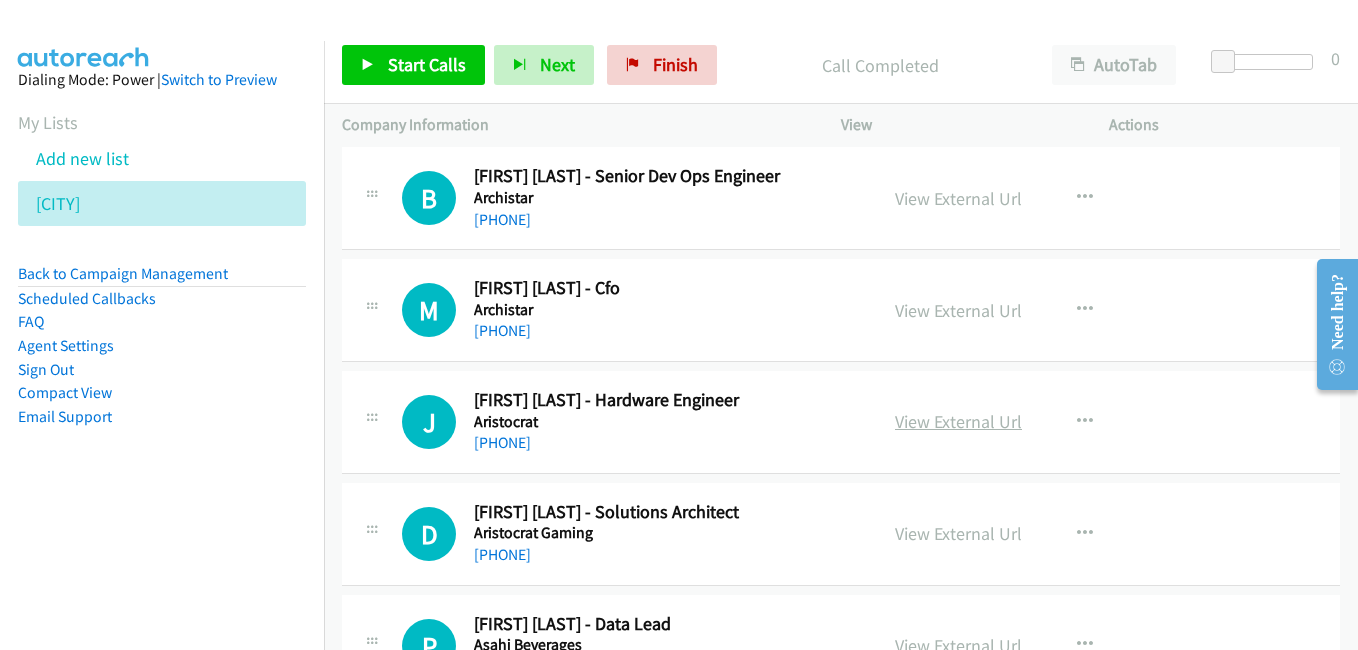 click on "View External Url" at bounding box center (958, 421) 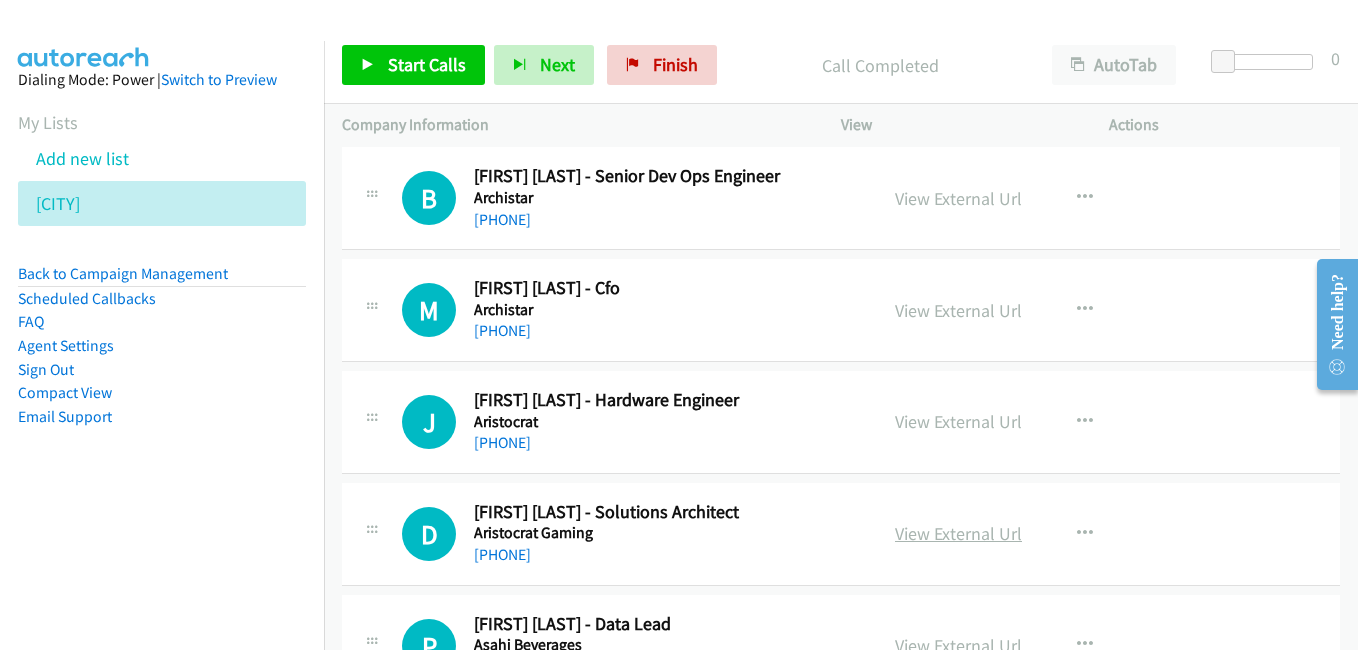 click on "View External Url" at bounding box center [958, 533] 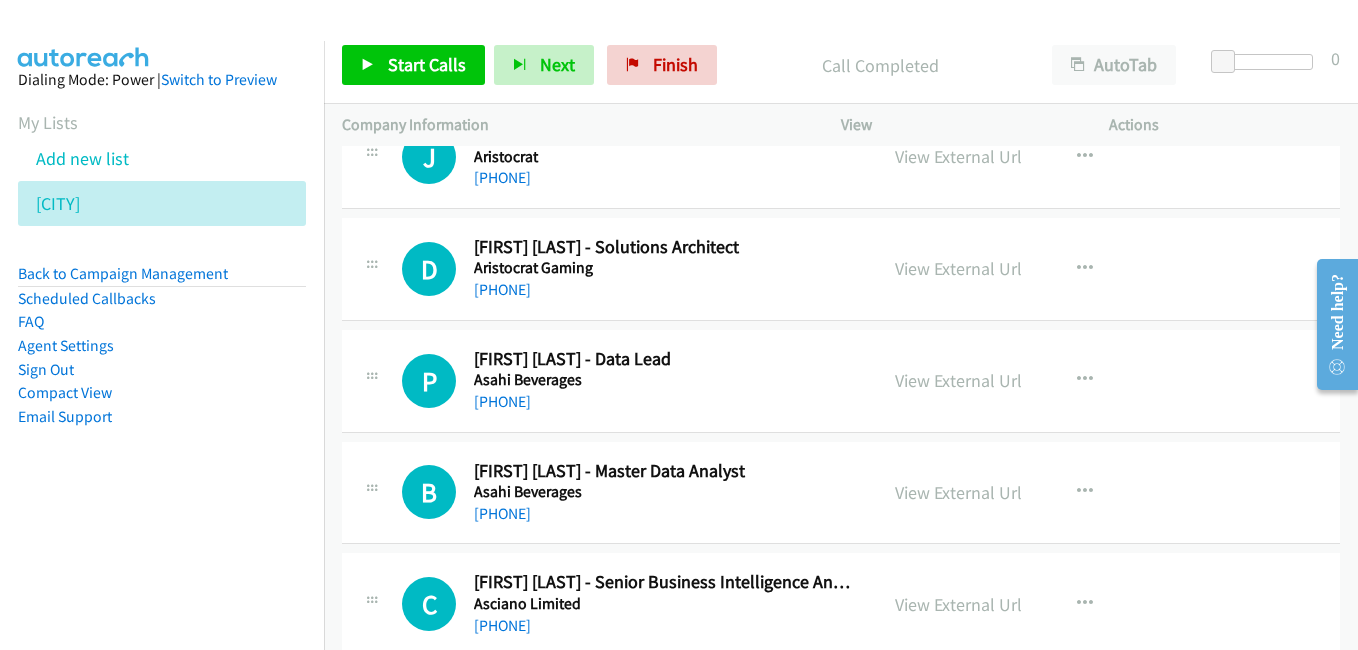 scroll, scrollTop: 6900, scrollLeft: 0, axis: vertical 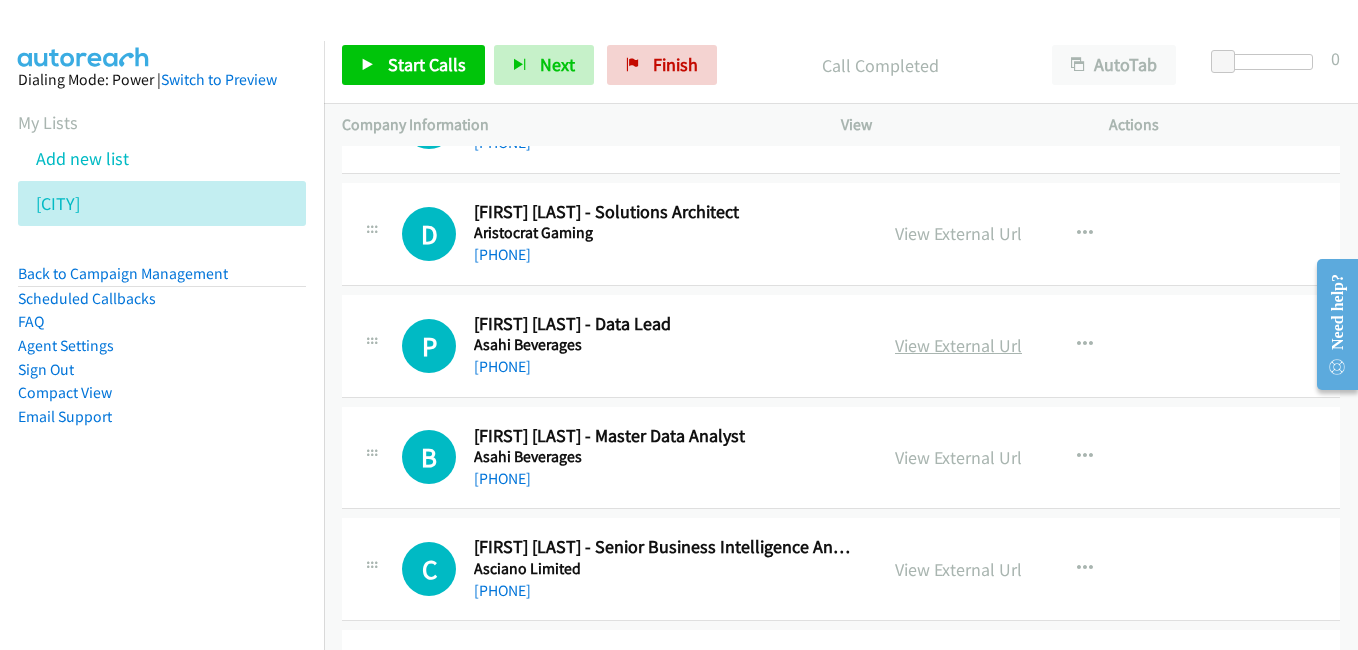 click on "View External Url" at bounding box center [958, 345] 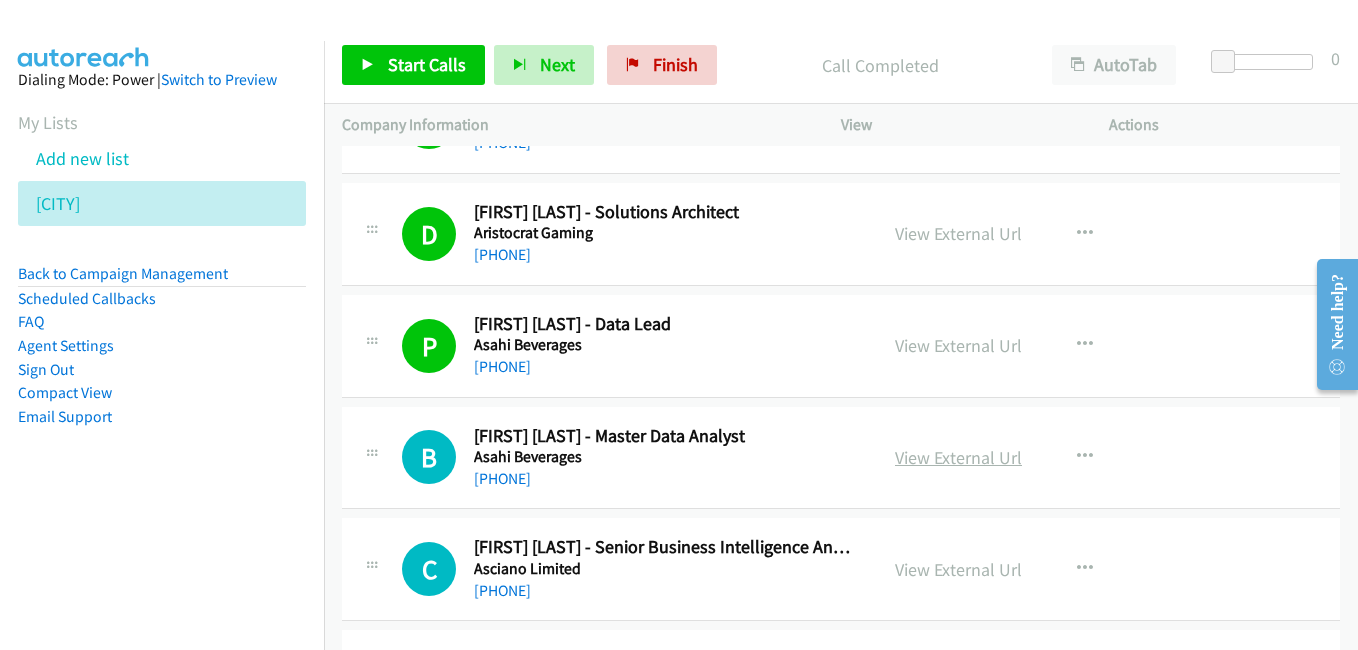 click on "View External Url" at bounding box center [958, 457] 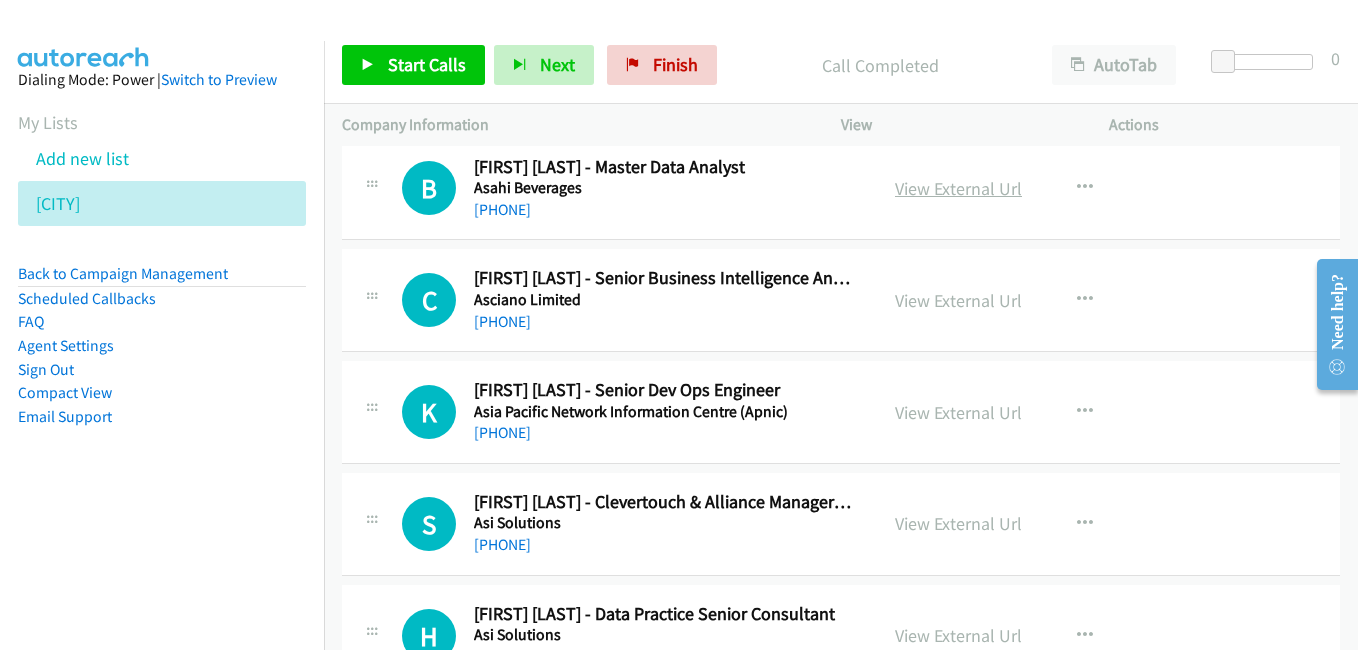 scroll, scrollTop: 7200, scrollLeft: 0, axis: vertical 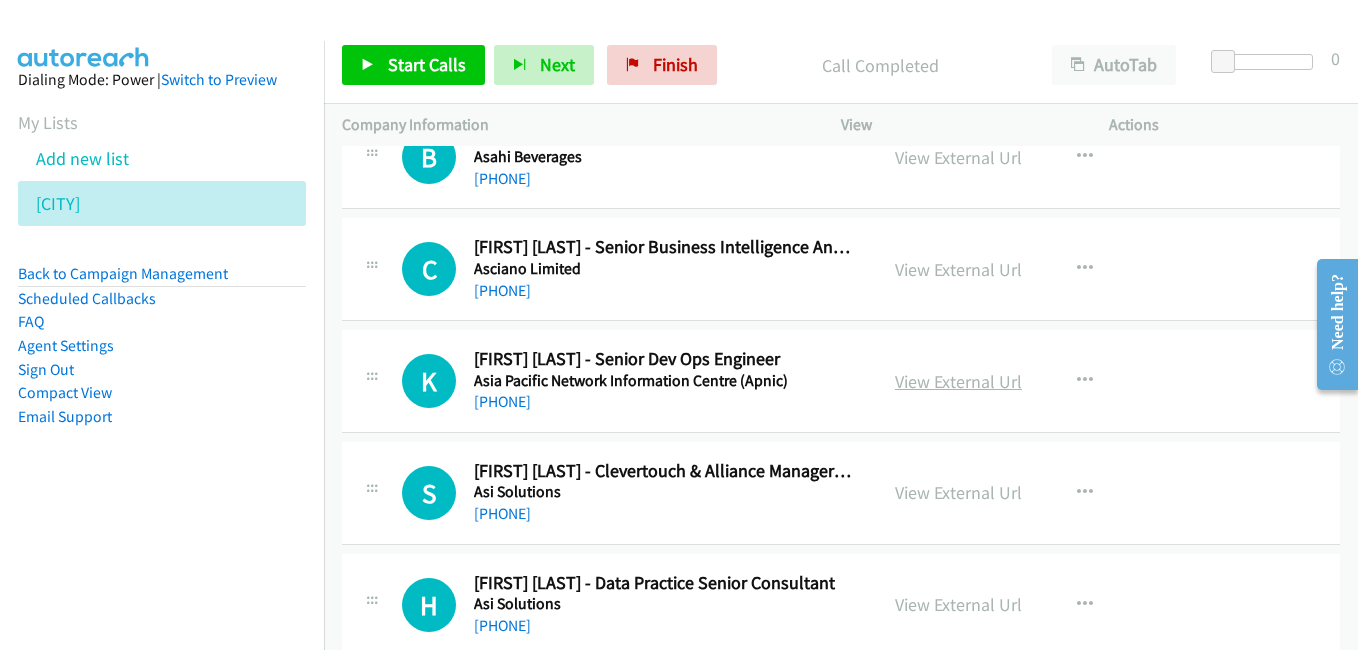click on "View External Url" at bounding box center [958, 381] 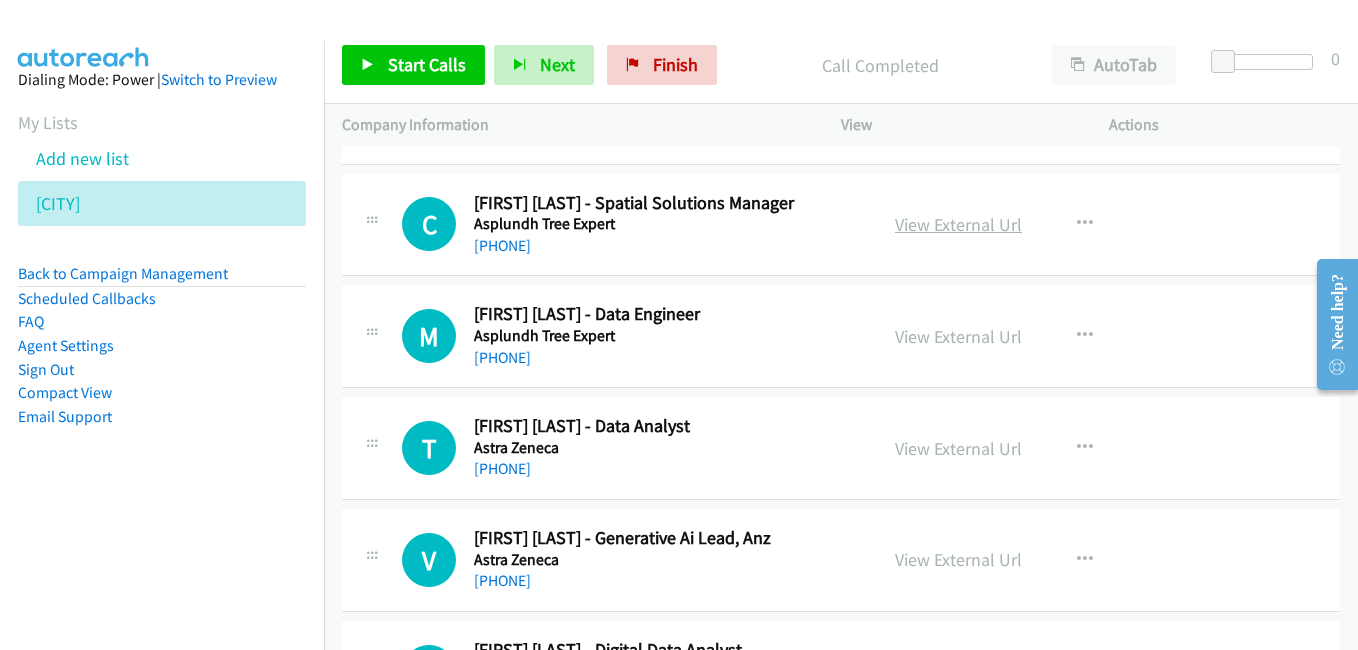 scroll, scrollTop: 7700, scrollLeft: 0, axis: vertical 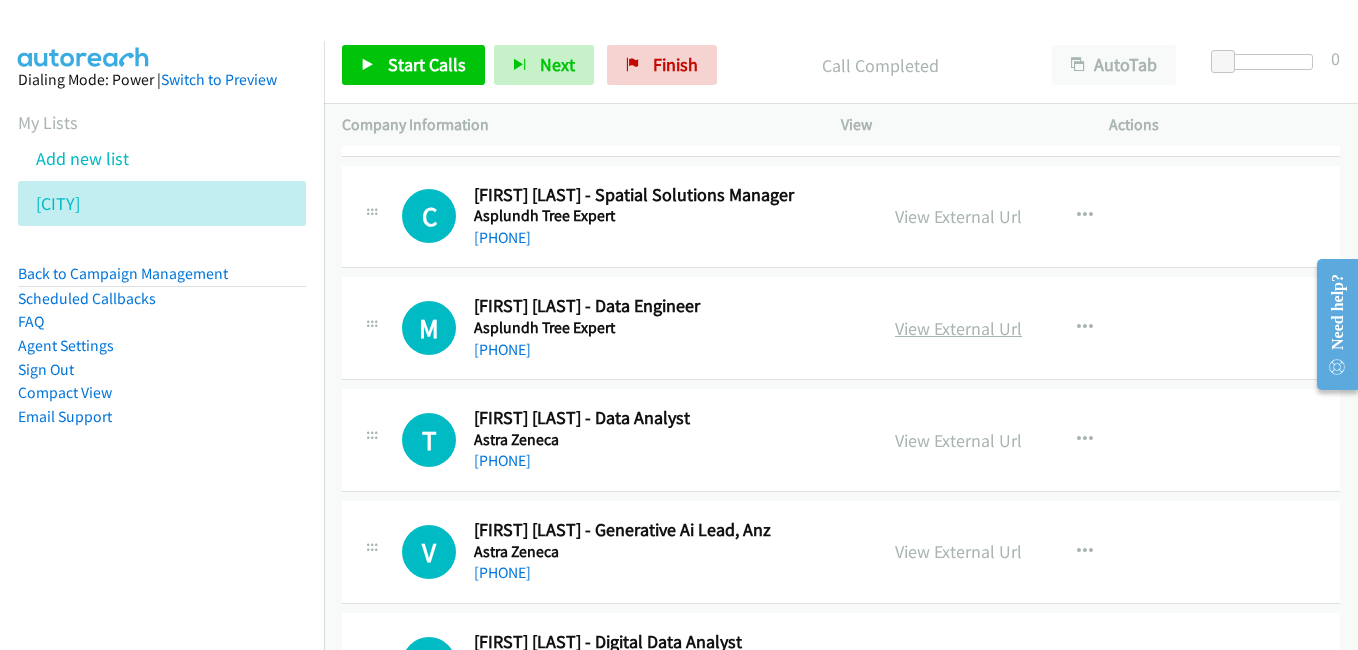 click on "View External Url" at bounding box center (958, 328) 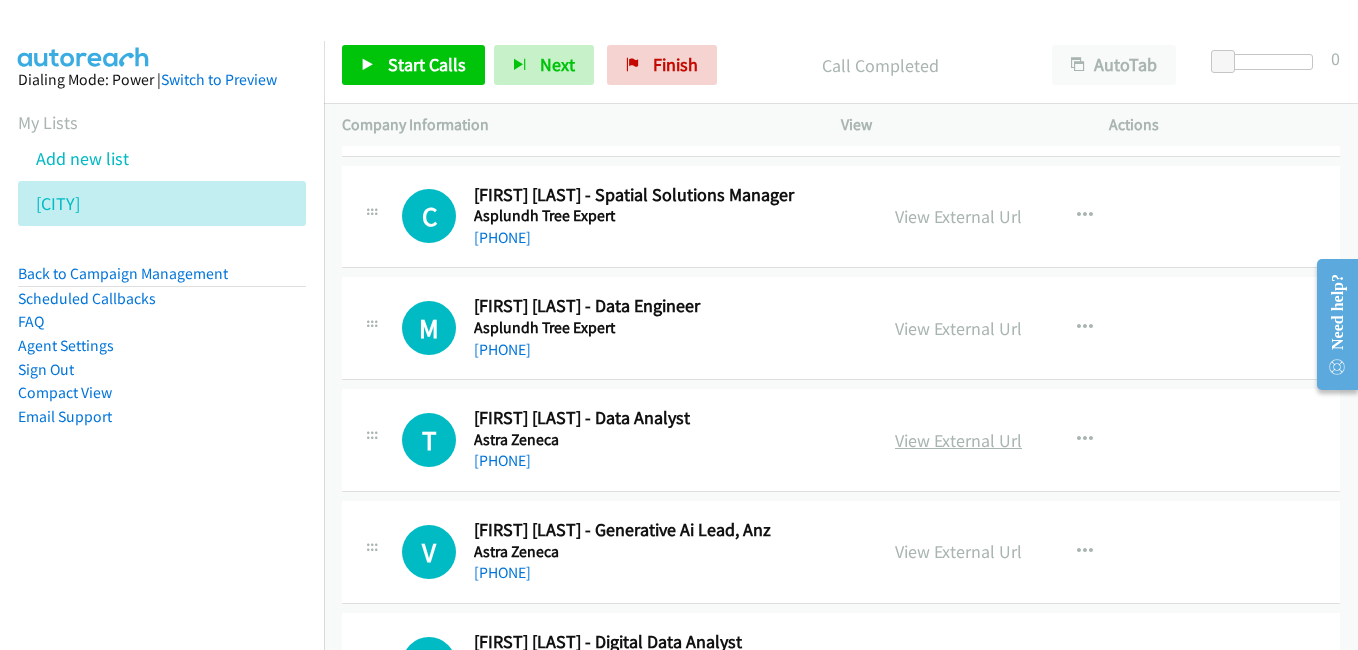 click on "View External Url" at bounding box center [958, 440] 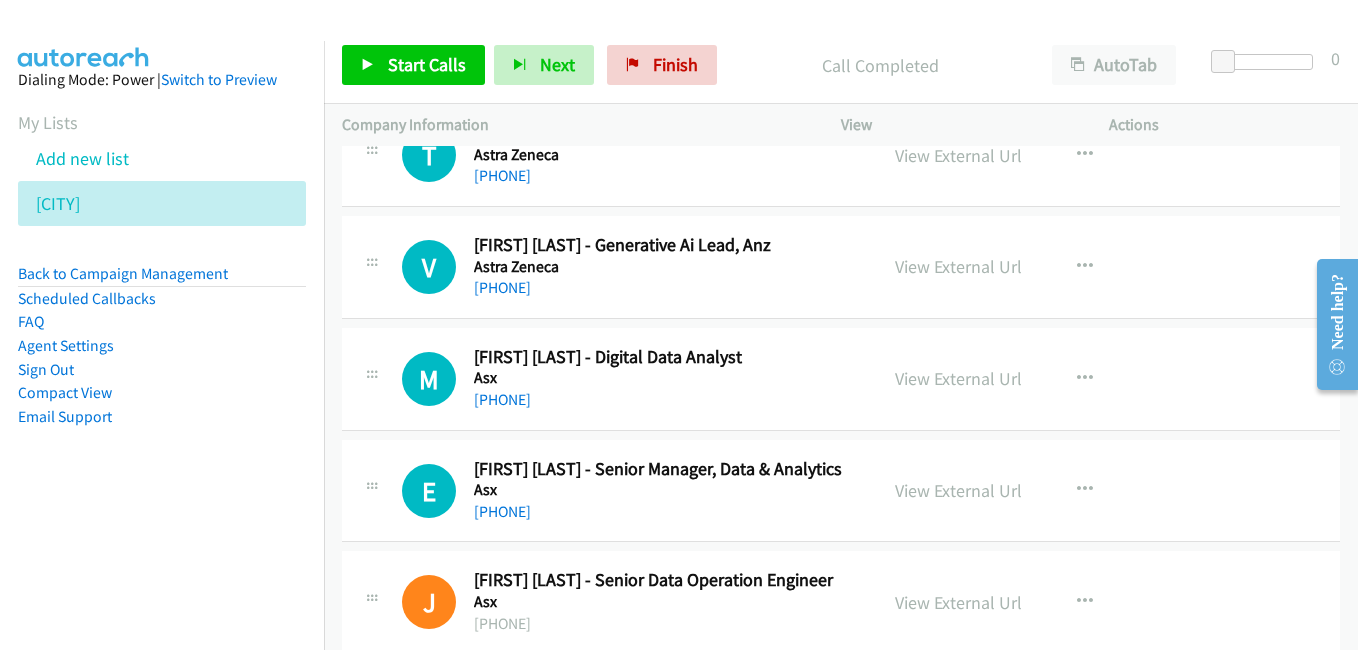 scroll, scrollTop: 8000, scrollLeft: 0, axis: vertical 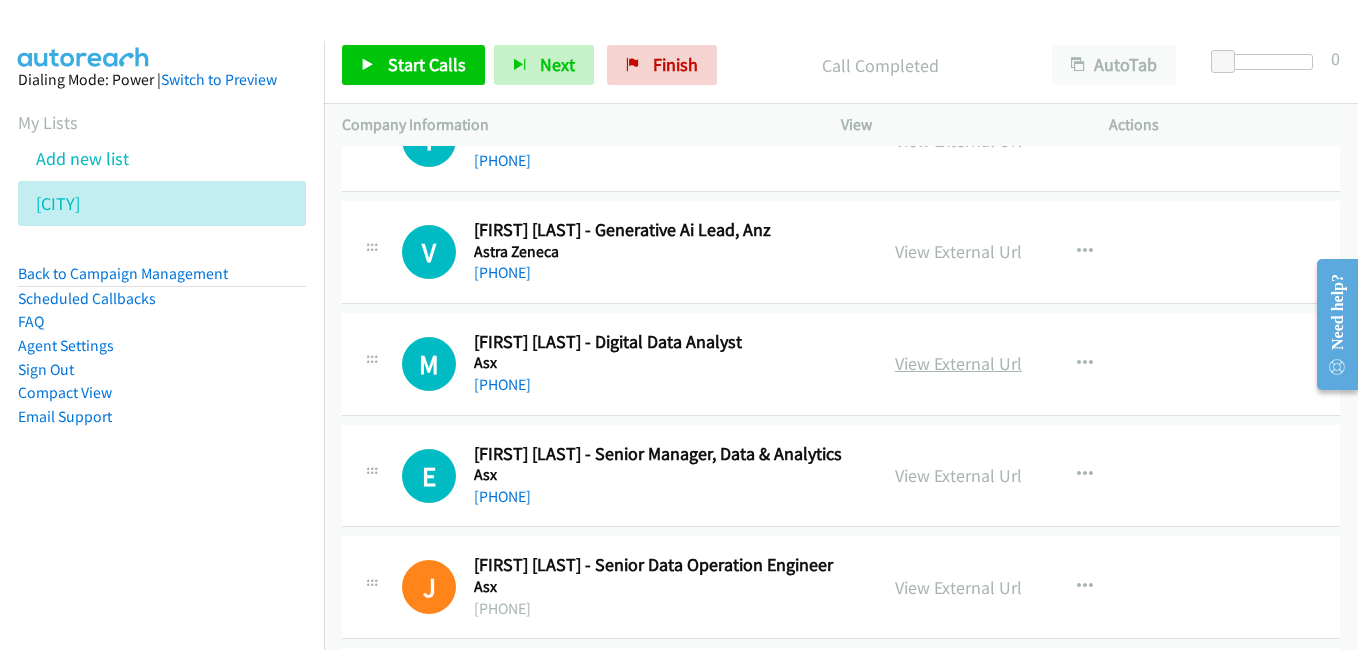 click on "View External Url" at bounding box center (958, 363) 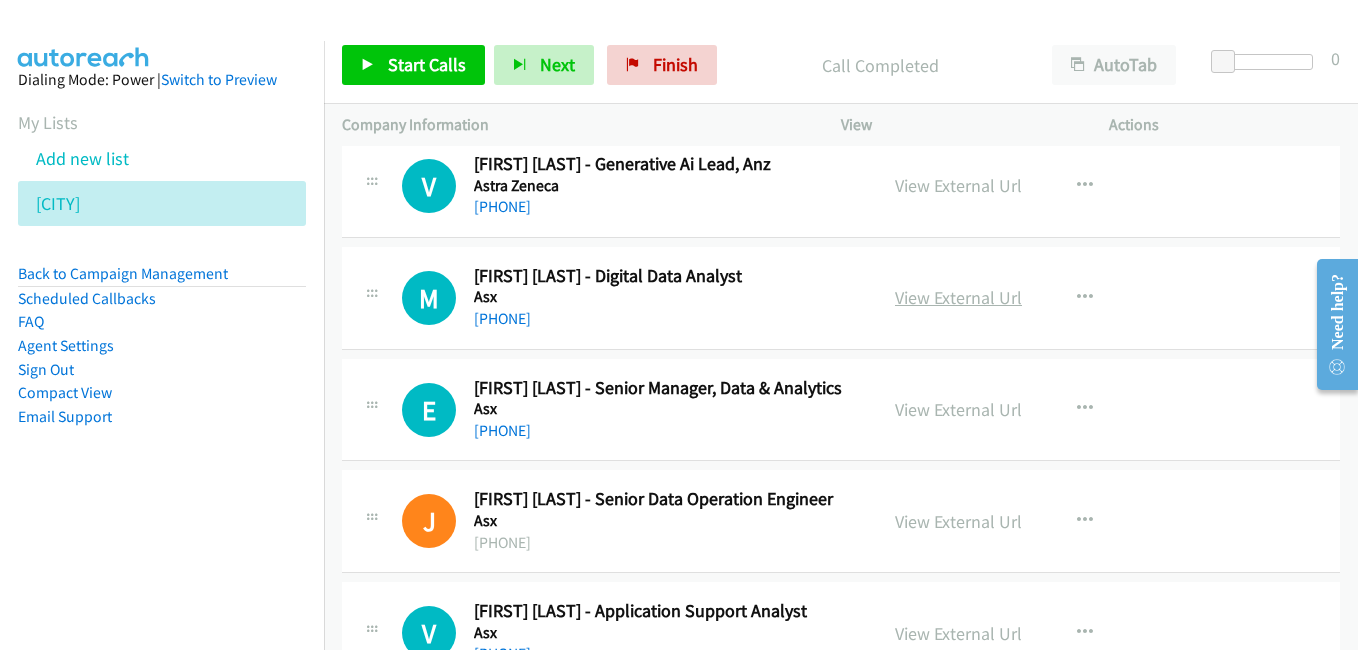 scroll, scrollTop: 8100, scrollLeft: 0, axis: vertical 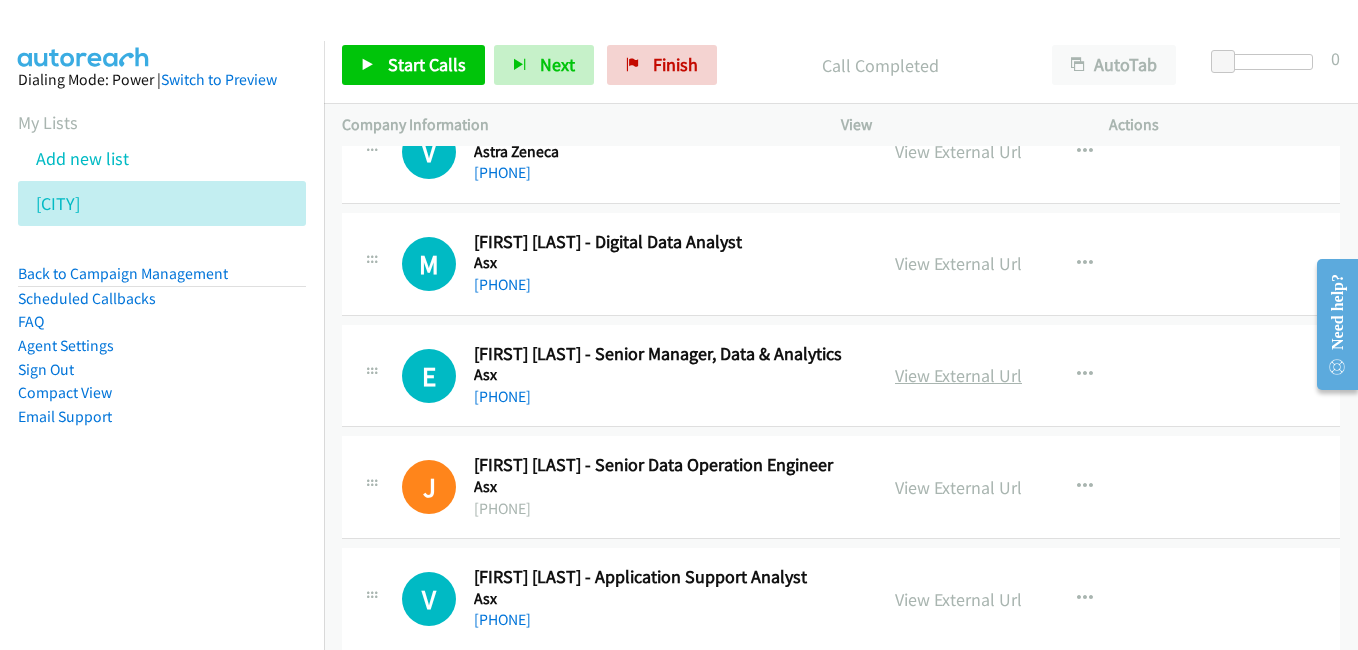 click on "View External Url" at bounding box center [958, 375] 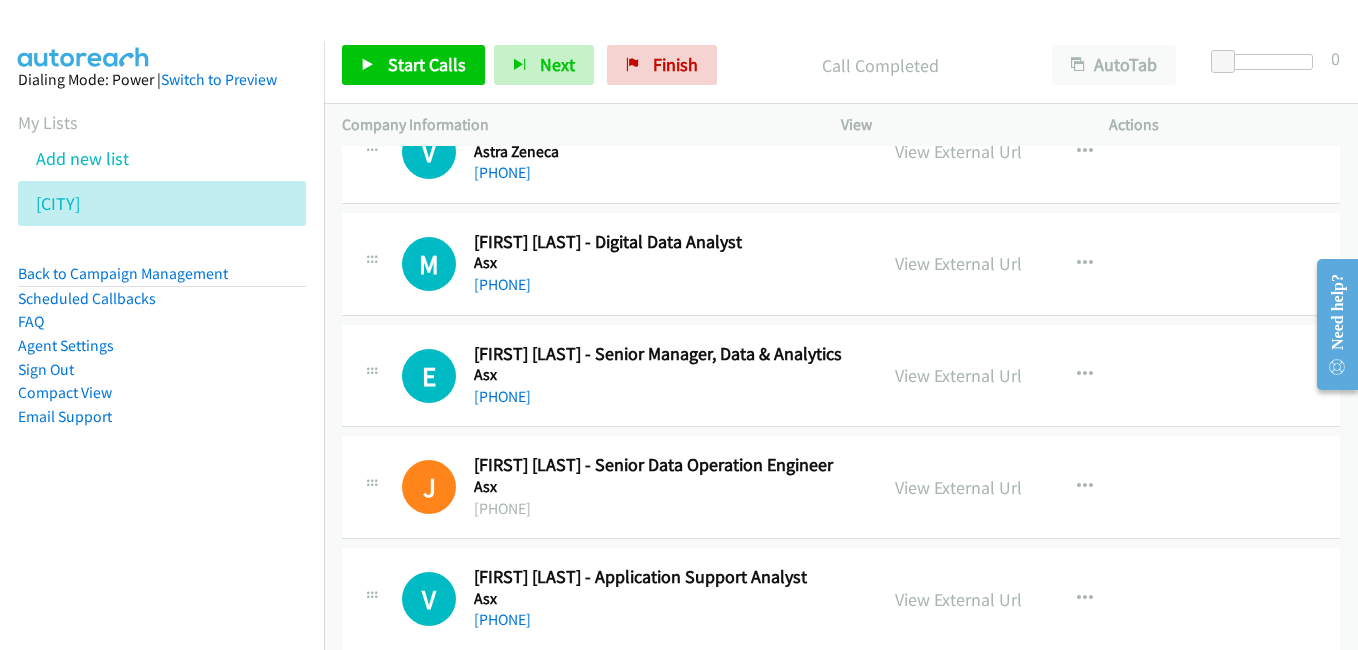 scroll, scrollTop: 8200, scrollLeft: 0, axis: vertical 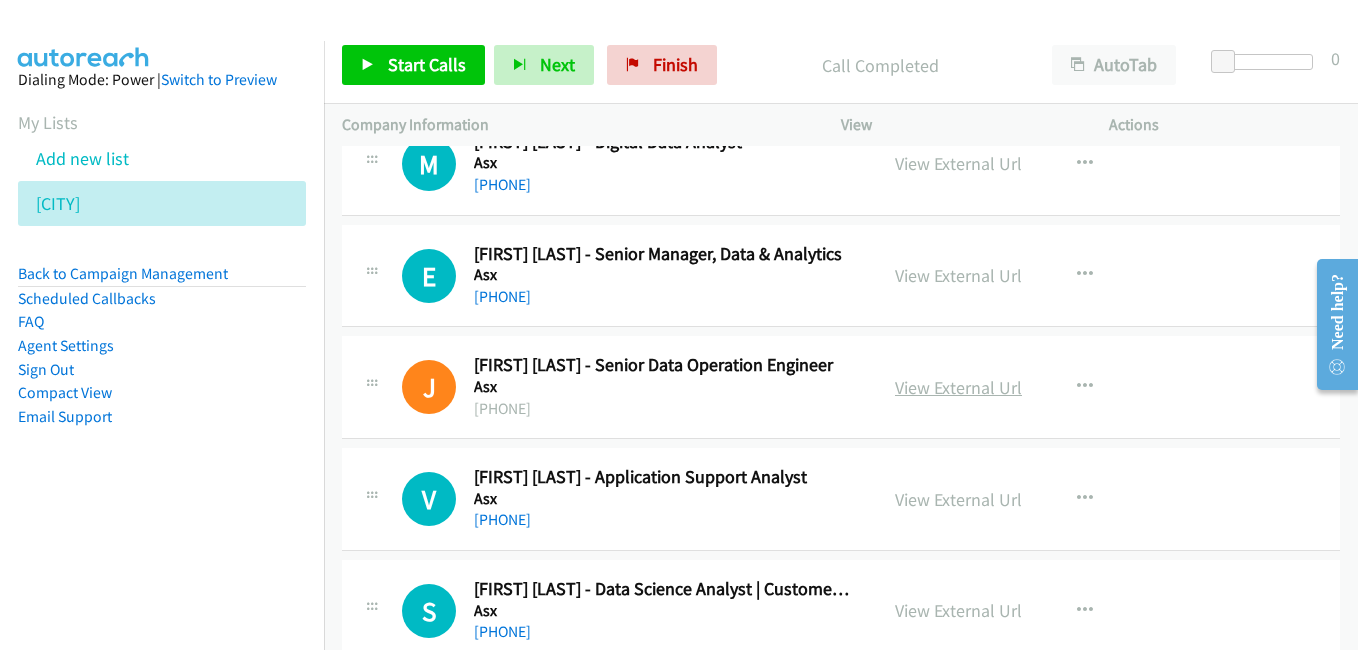 click on "View External Url" at bounding box center (958, 387) 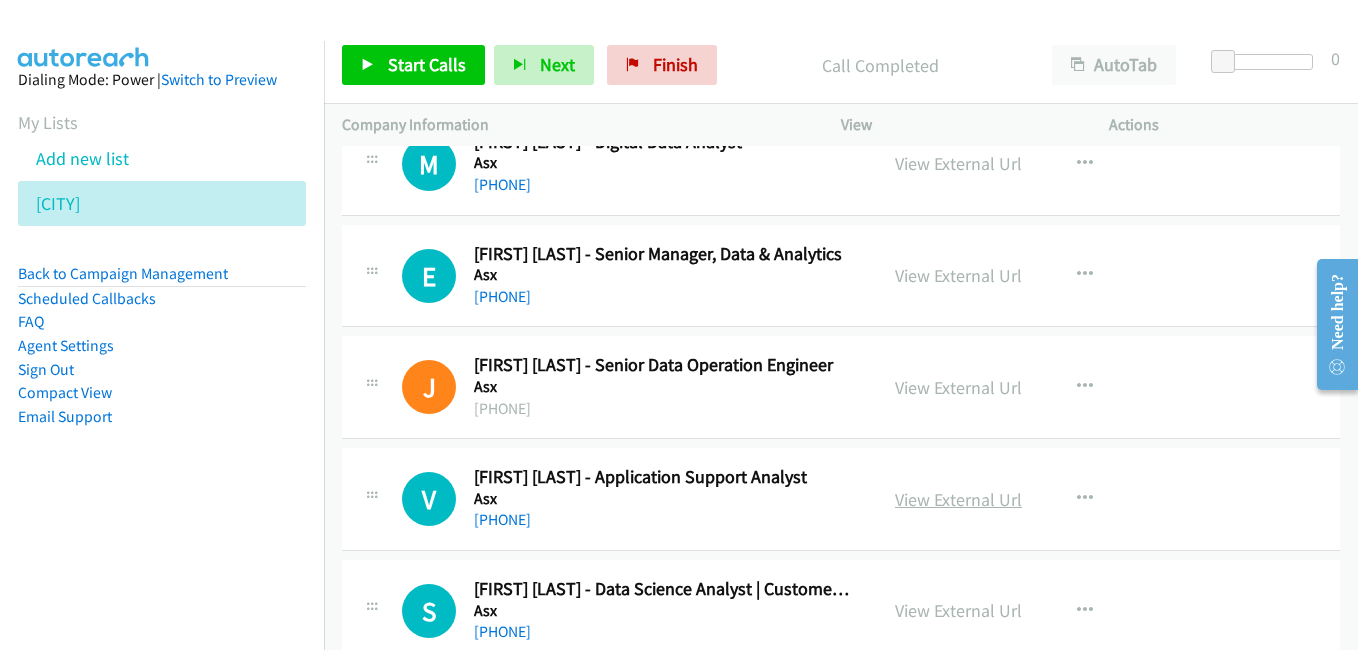 click on "View External Url" at bounding box center (958, 499) 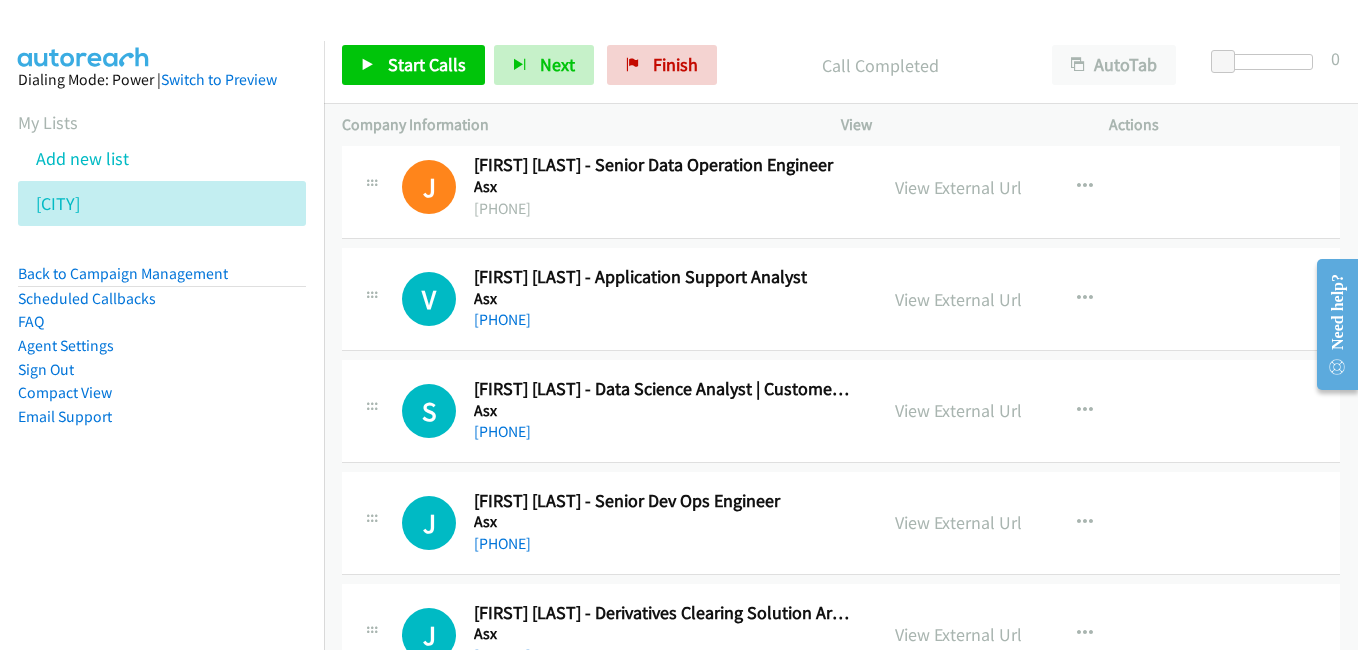 scroll, scrollTop: 8500, scrollLeft: 0, axis: vertical 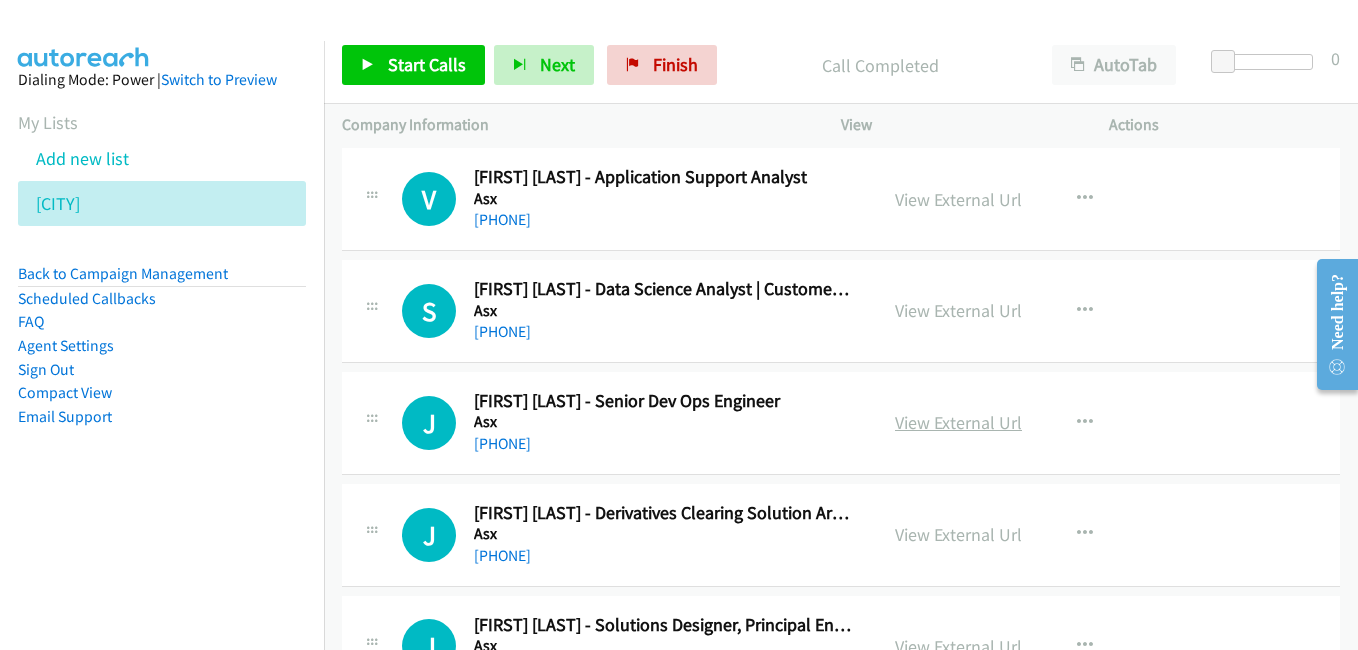 click on "View External Url" at bounding box center (958, 422) 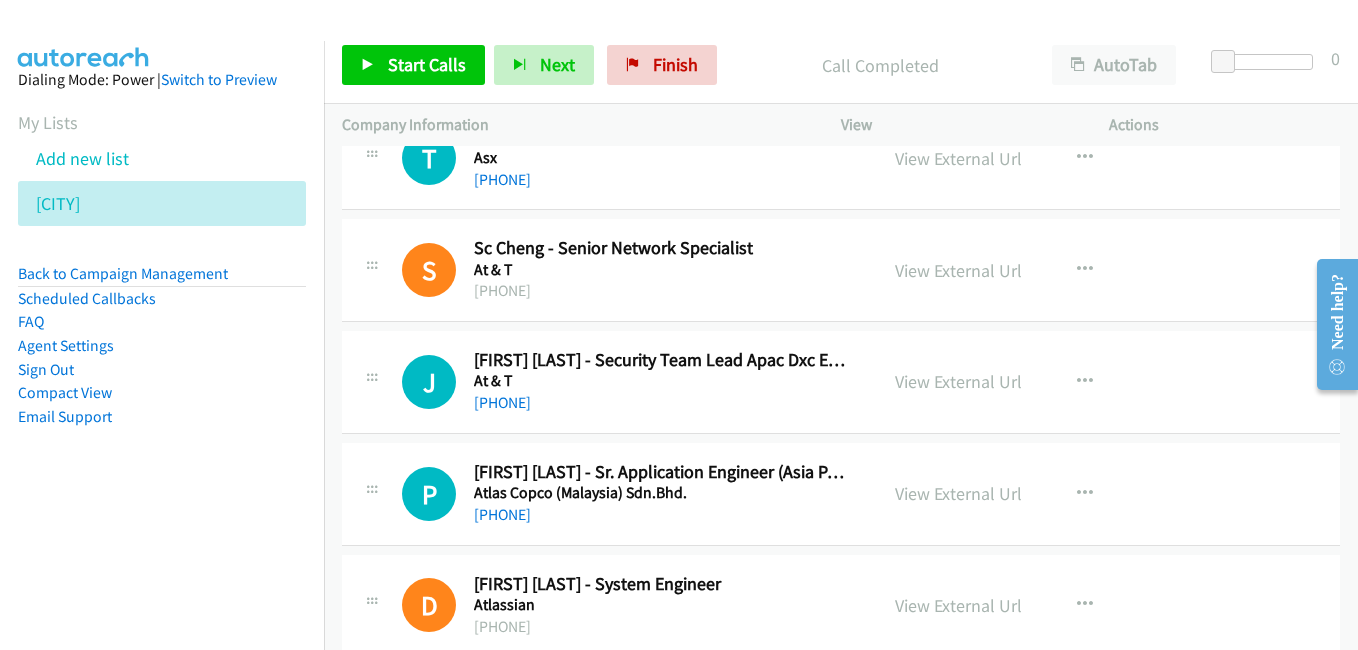 scroll, scrollTop: 9200, scrollLeft: 0, axis: vertical 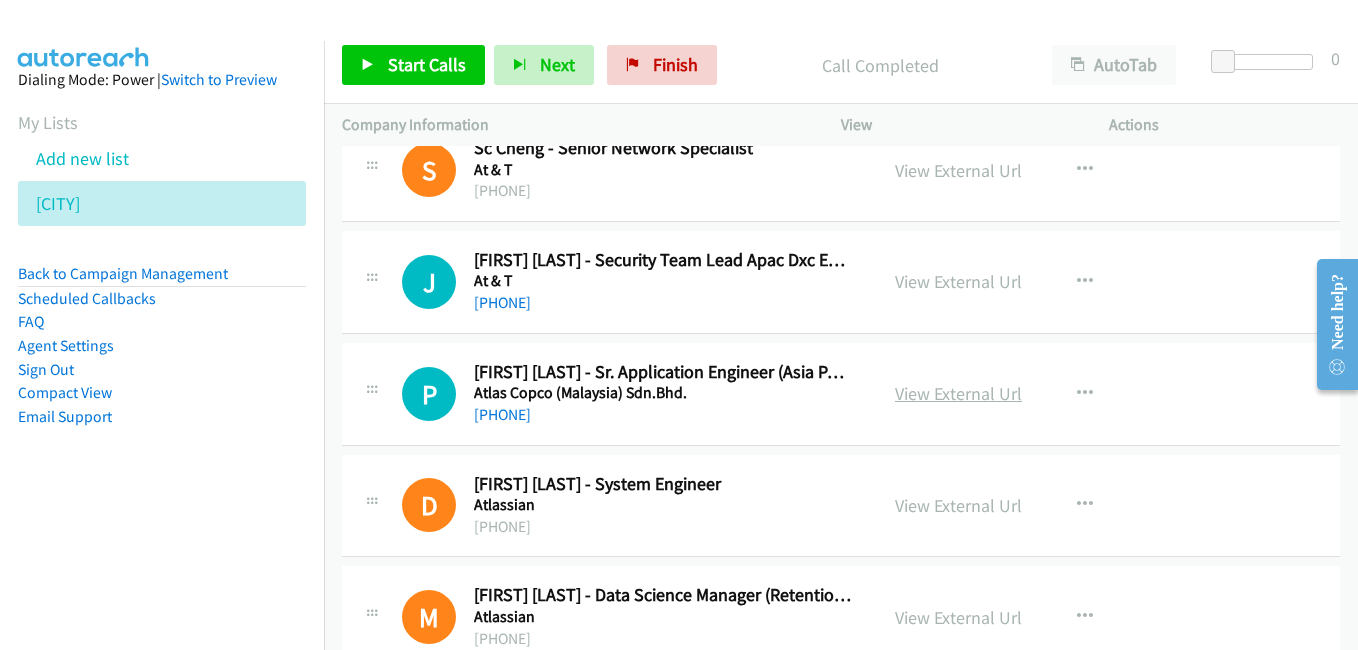 click on "View External Url" at bounding box center (958, 393) 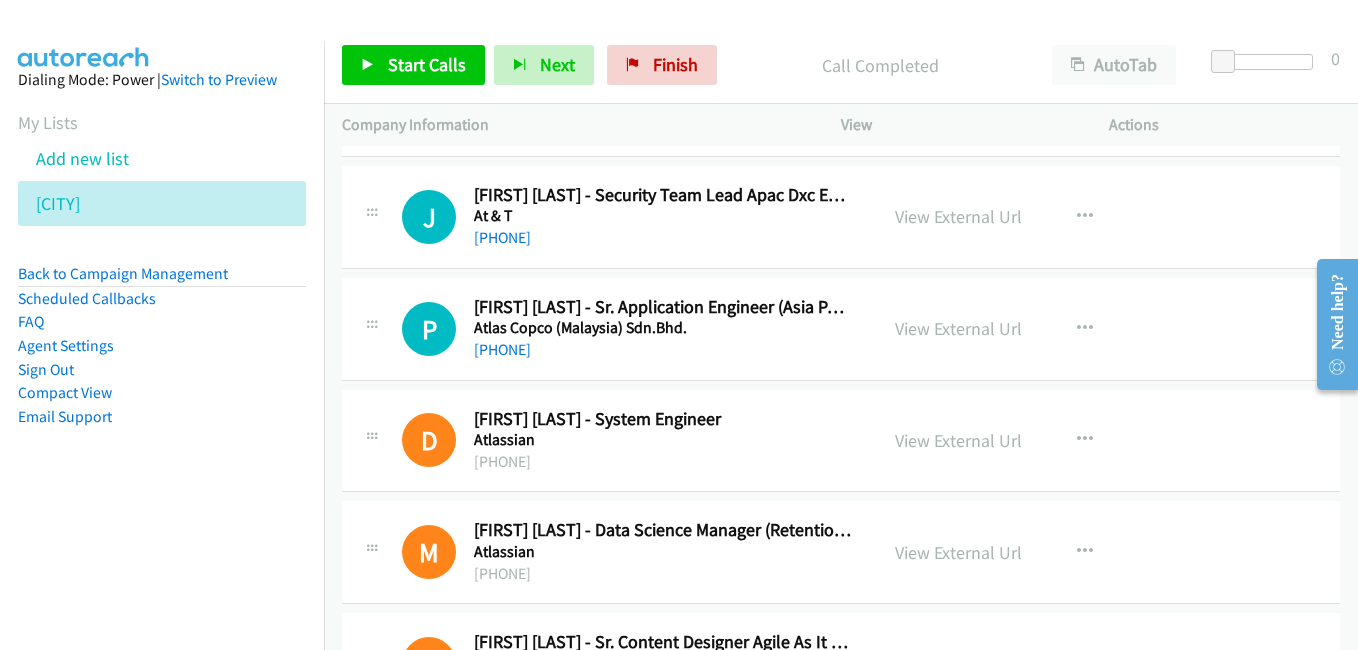 scroll, scrollTop: 9300, scrollLeft: 0, axis: vertical 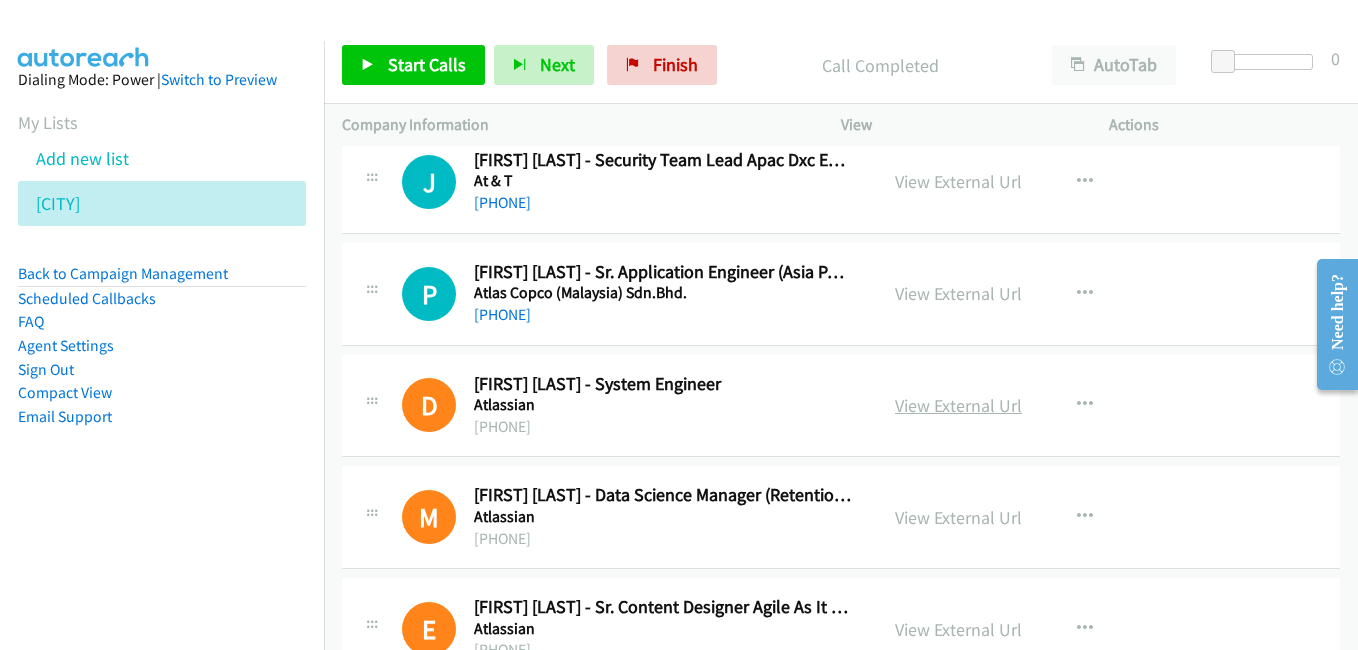 click on "View External Url" at bounding box center [958, 405] 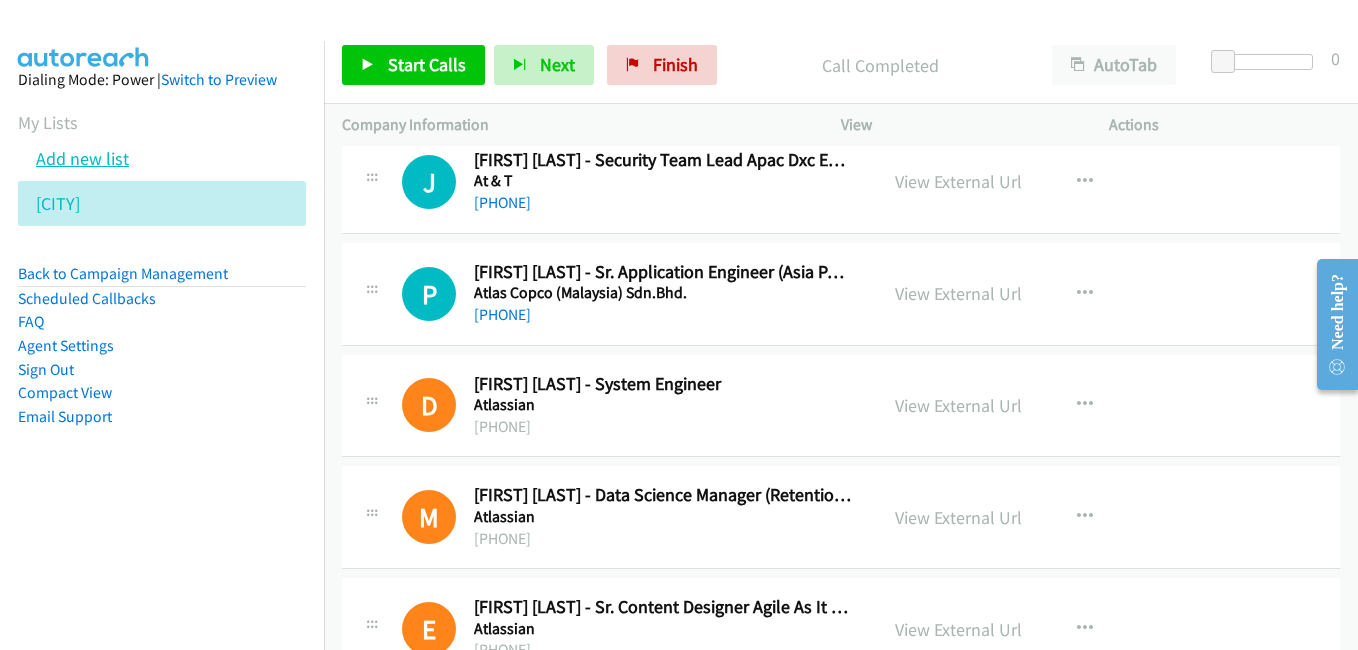 click on "Add new list" at bounding box center (82, 158) 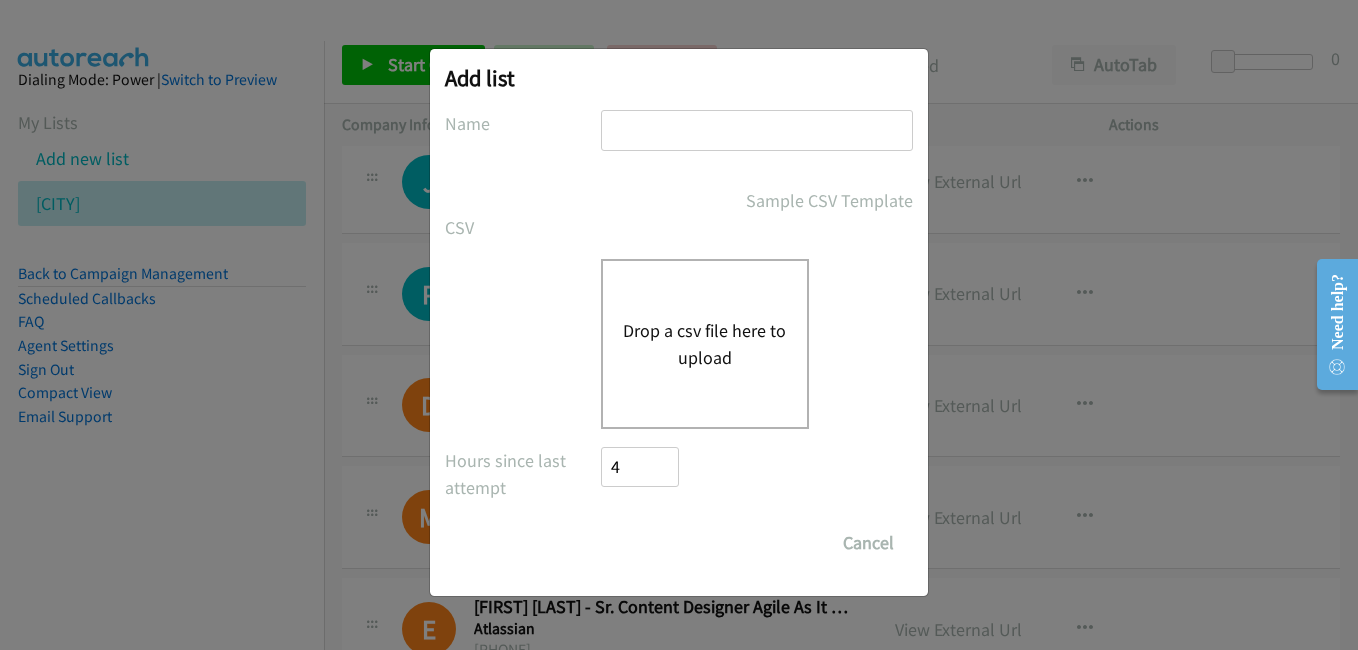 click at bounding box center [757, 130] 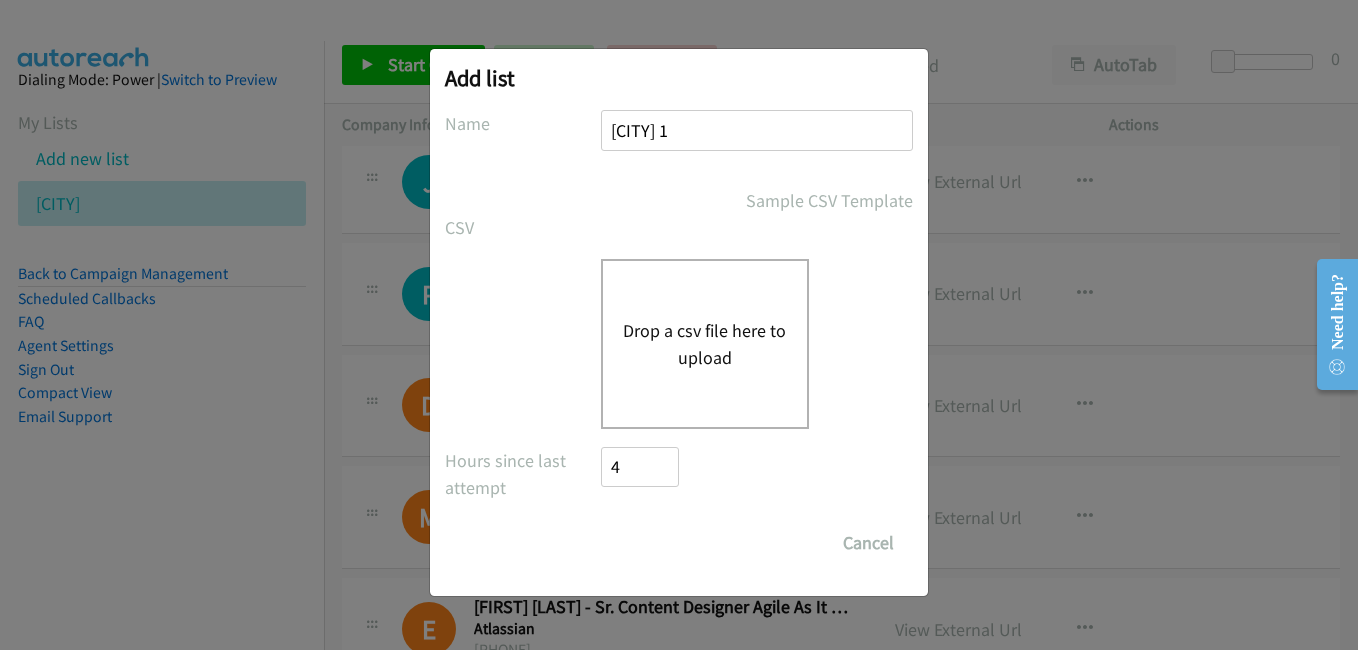 type on "syd 1" 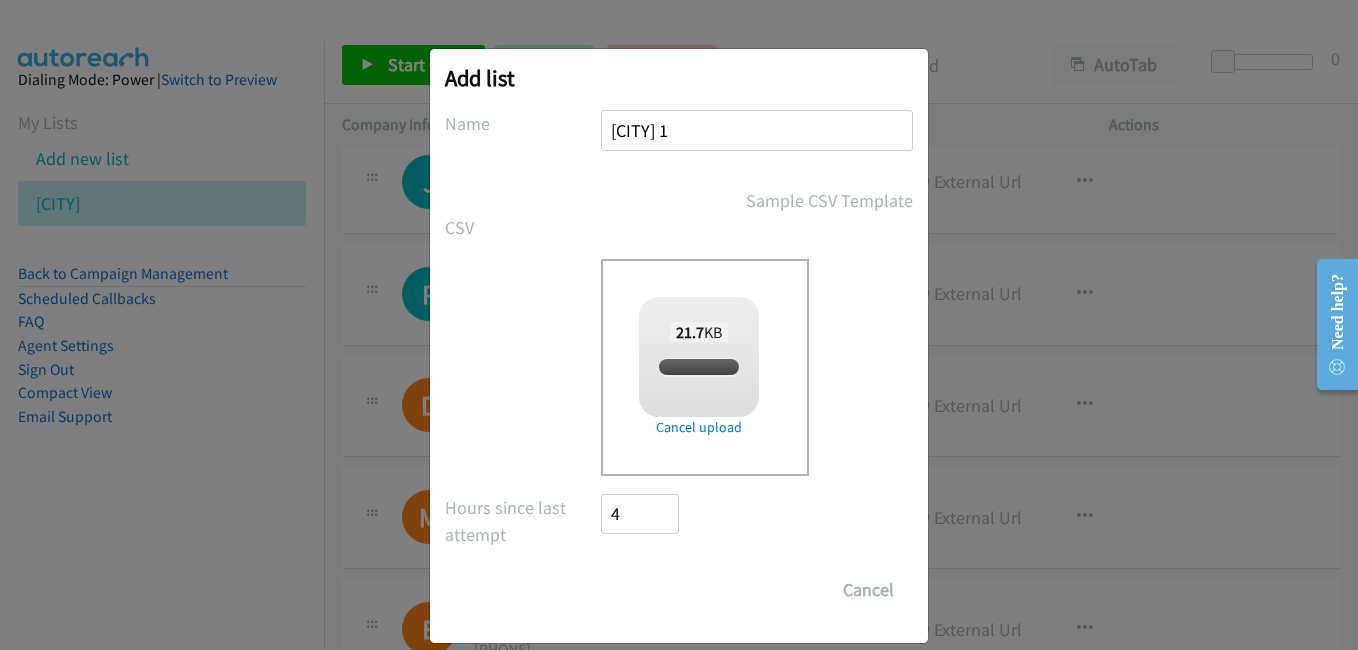checkbox on "true" 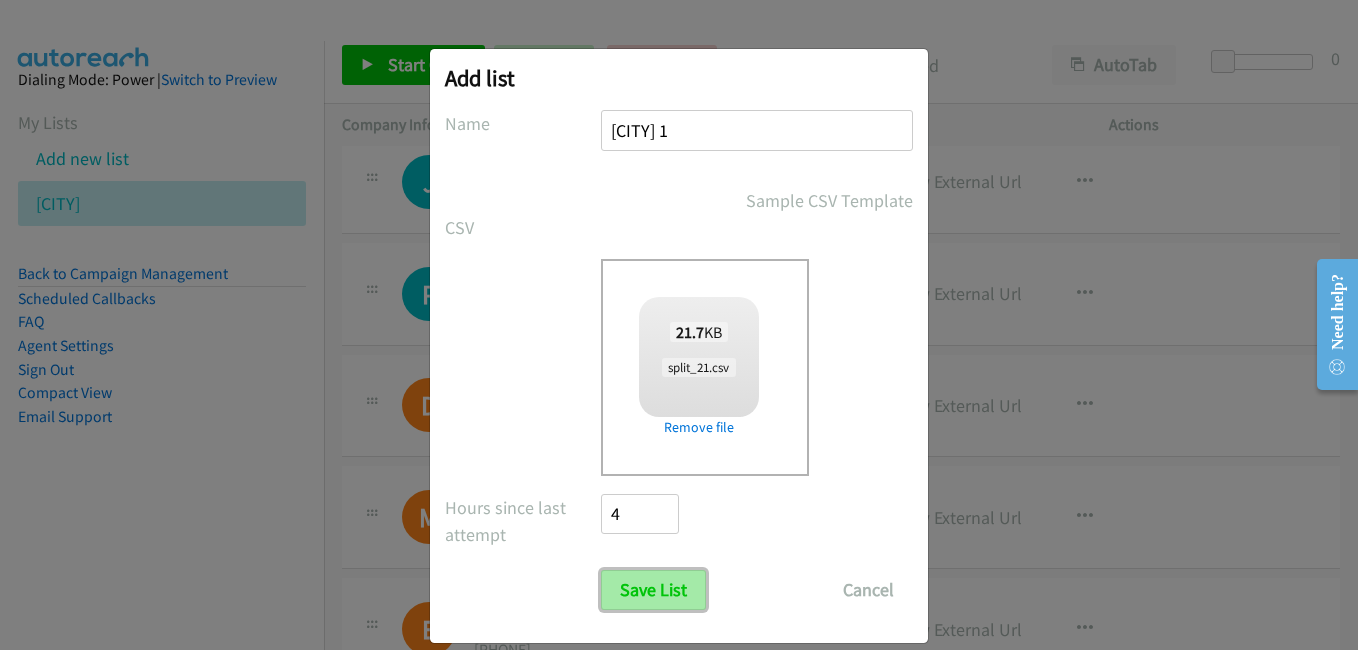 click on "Save List" at bounding box center (653, 590) 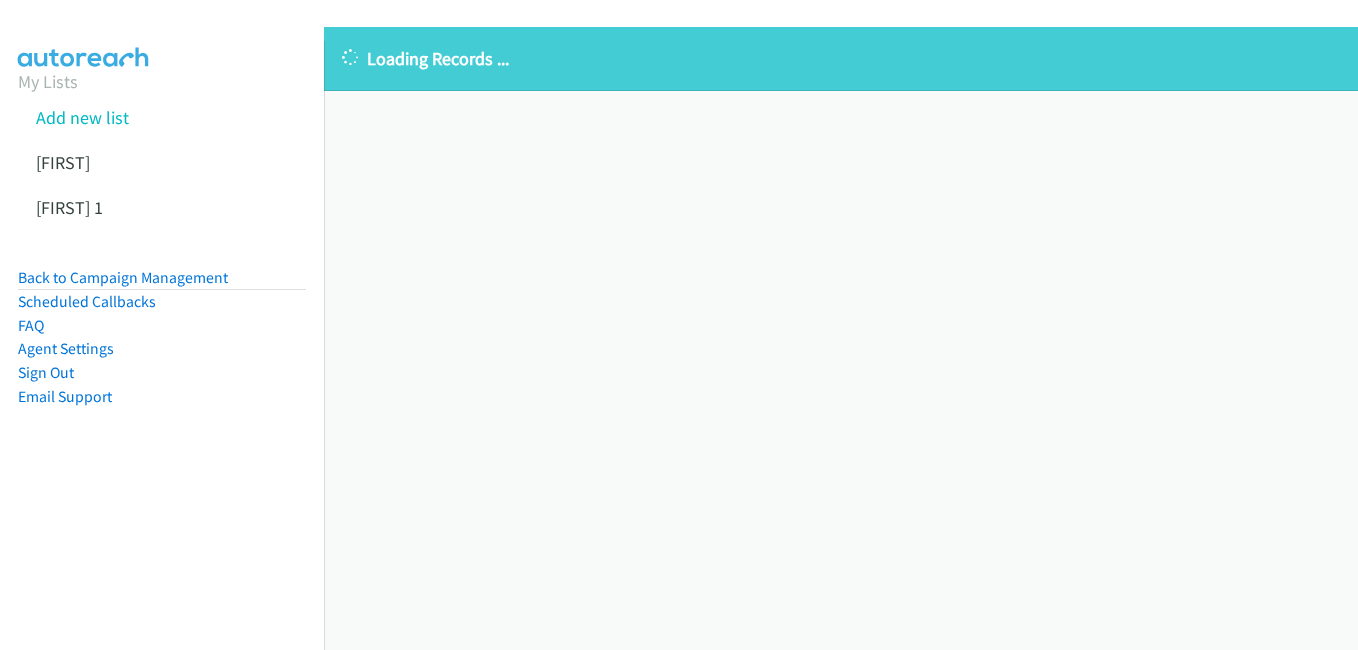 scroll, scrollTop: 0, scrollLeft: 0, axis: both 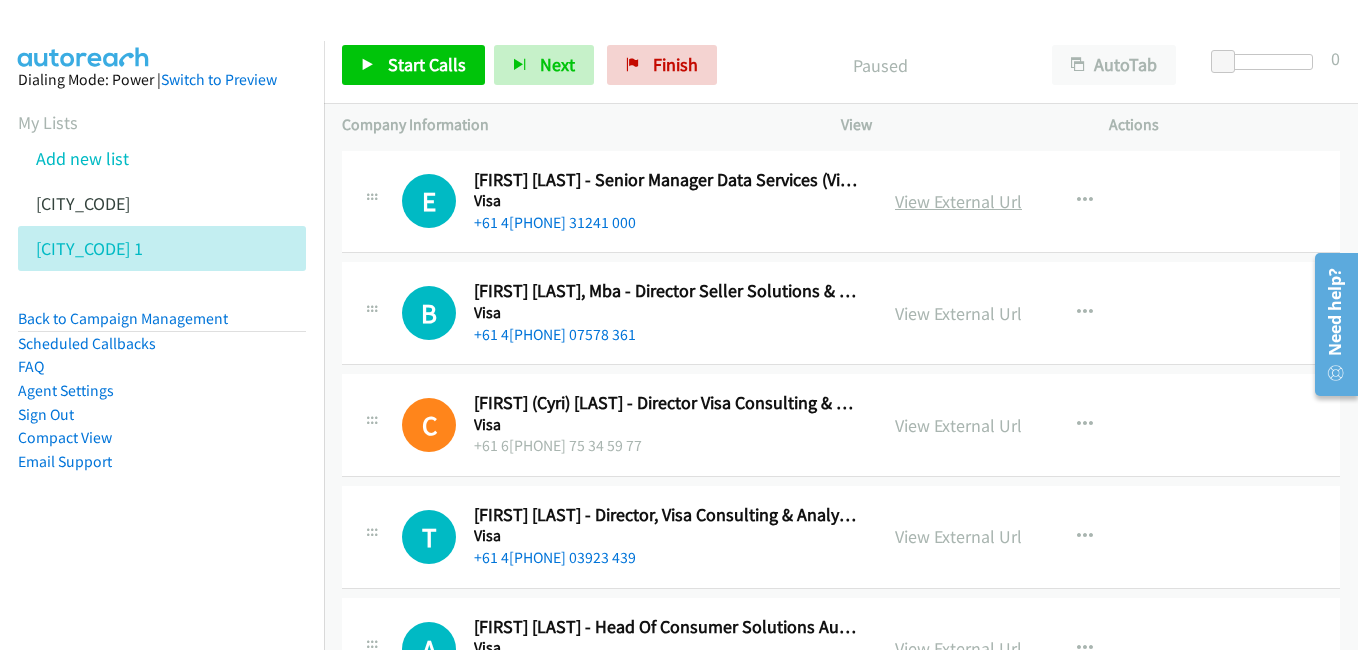 click on "View External Url" at bounding box center [958, 201] 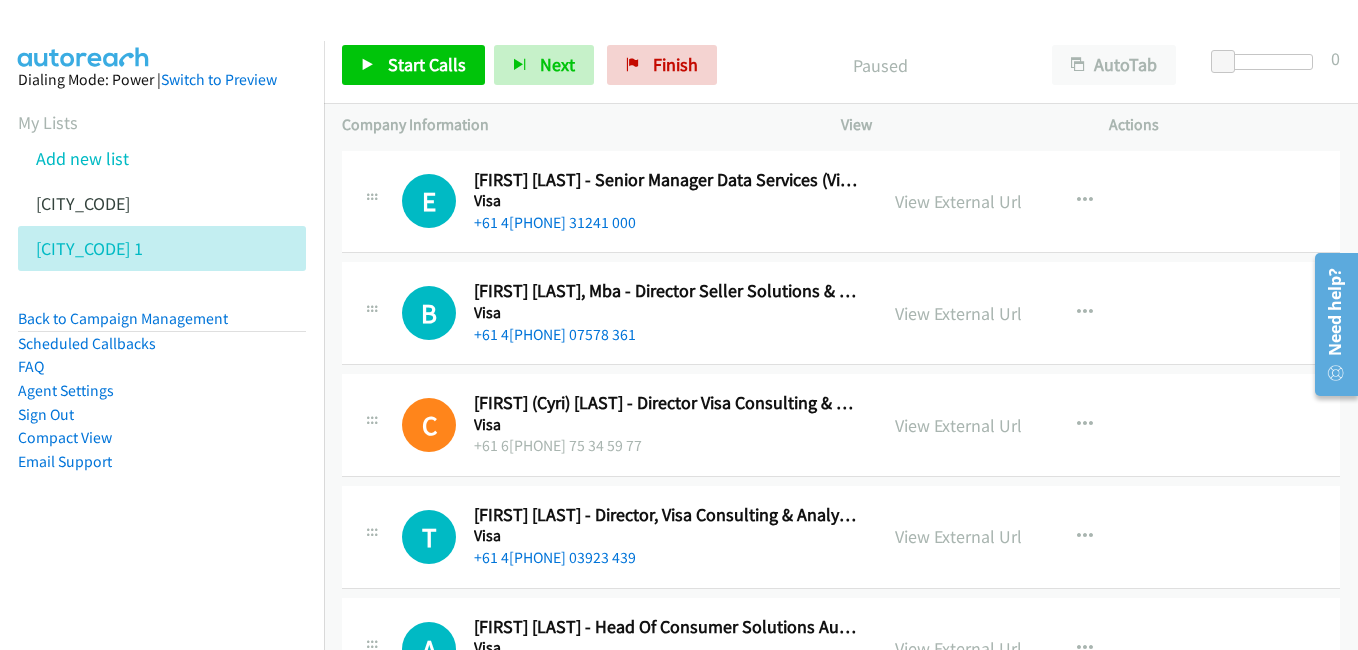 scroll, scrollTop: 100, scrollLeft: 0, axis: vertical 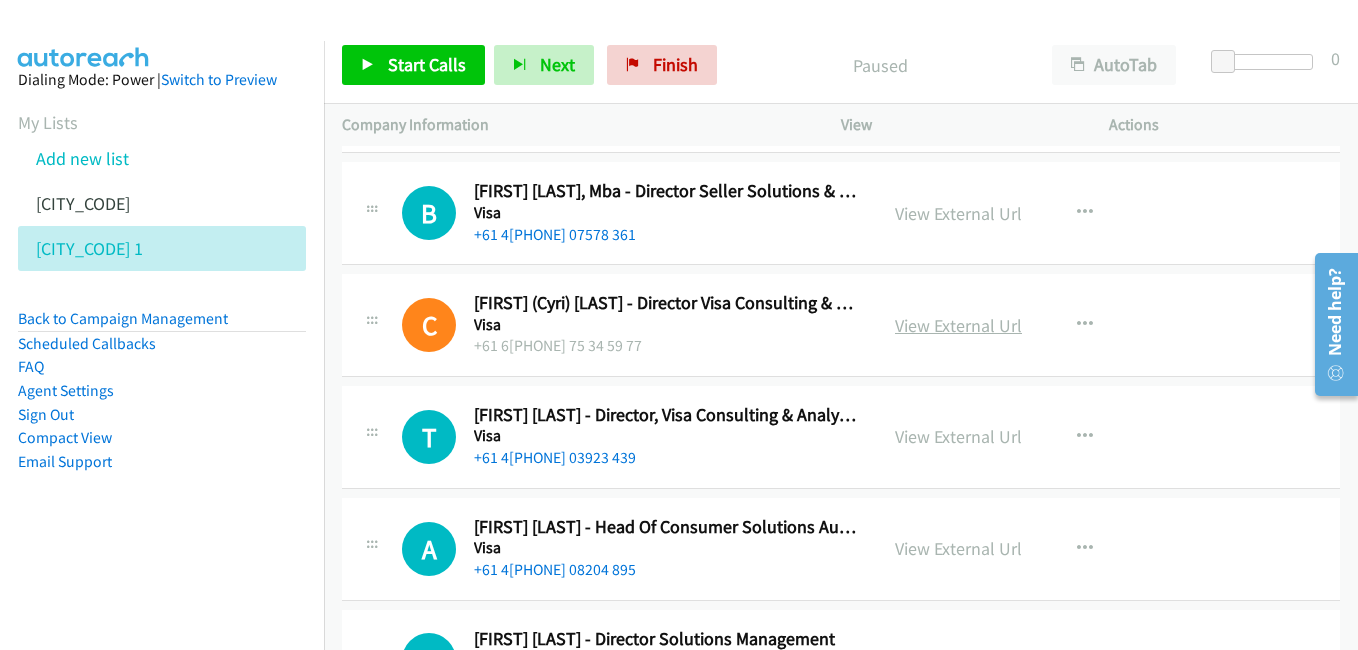 click on "View External Url" at bounding box center (958, 325) 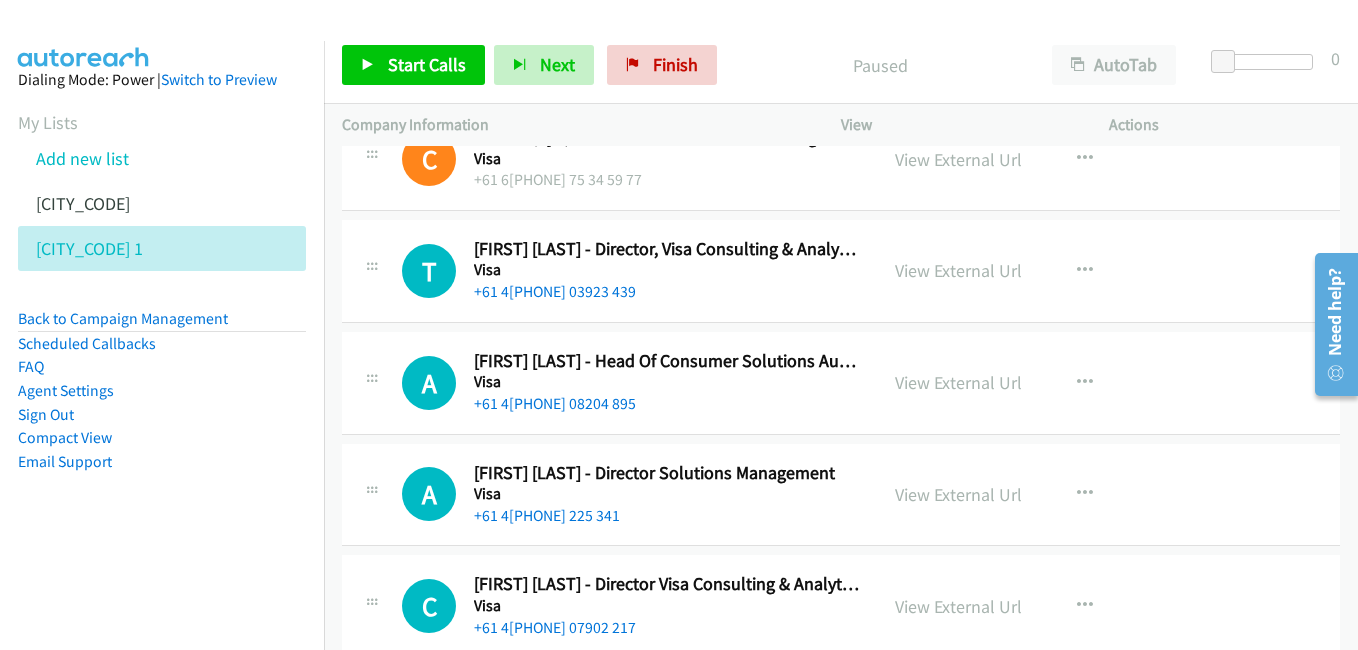 scroll, scrollTop: 300, scrollLeft: 0, axis: vertical 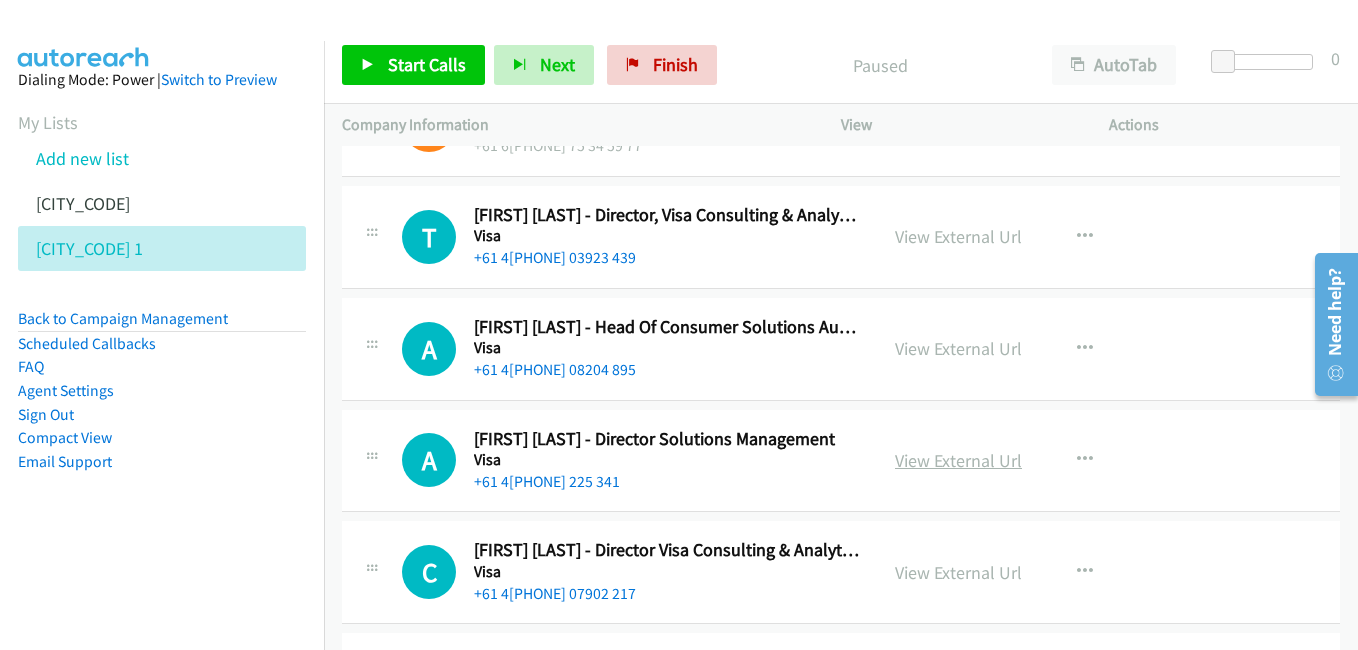 click on "View External Url" at bounding box center (958, 460) 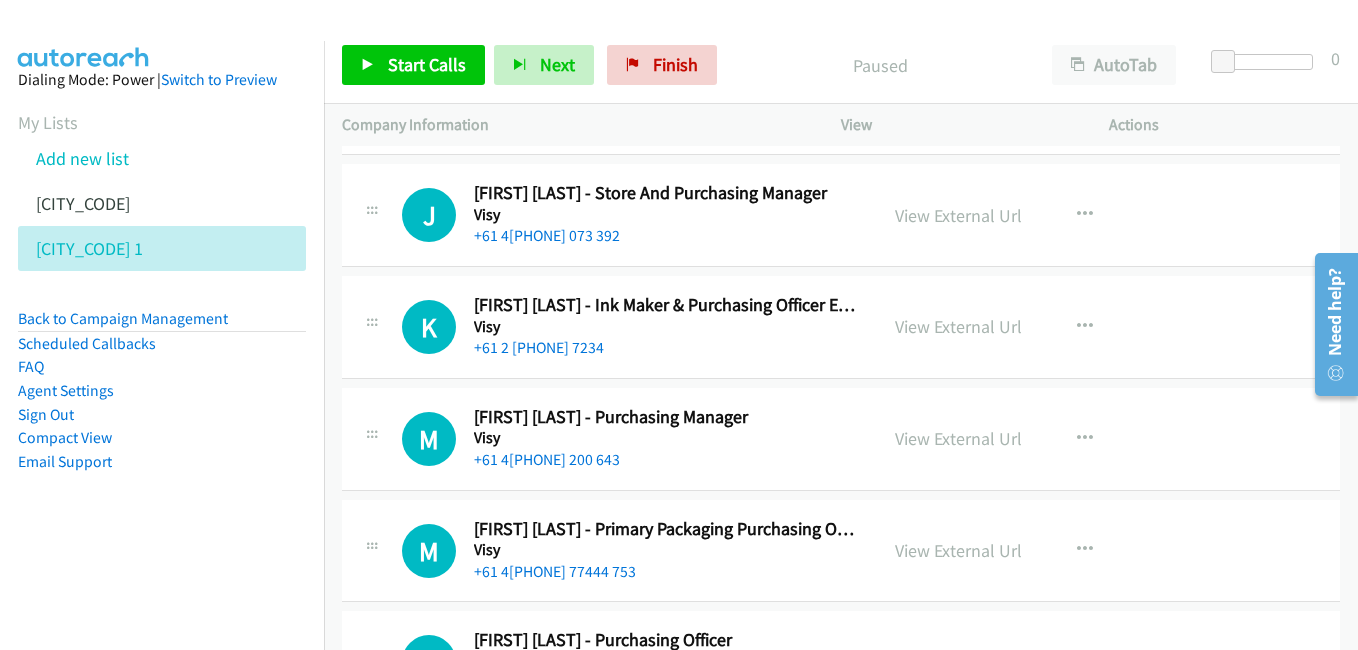 scroll, scrollTop: 800, scrollLeft: 0, axis: vertical 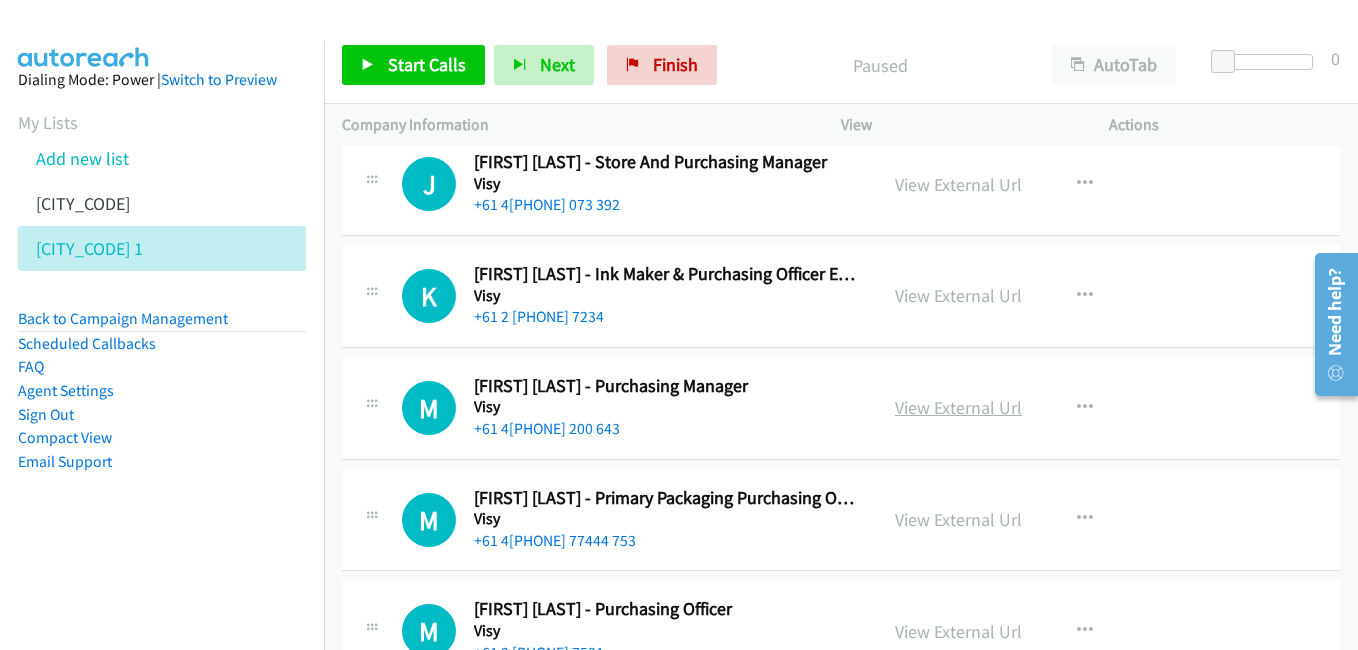 click on "View External Url" at bounding box center (958, 407) 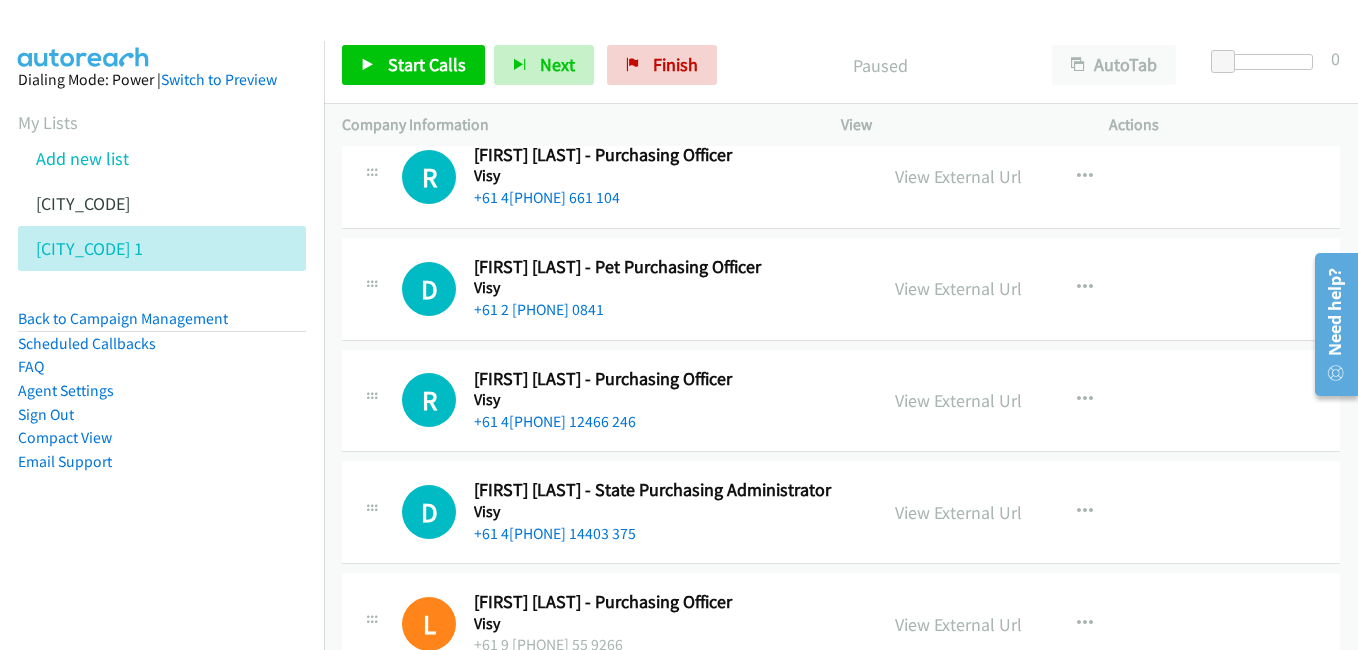 scroll, scrollTop: 1700, scrollLeft: 0, axis: vertical 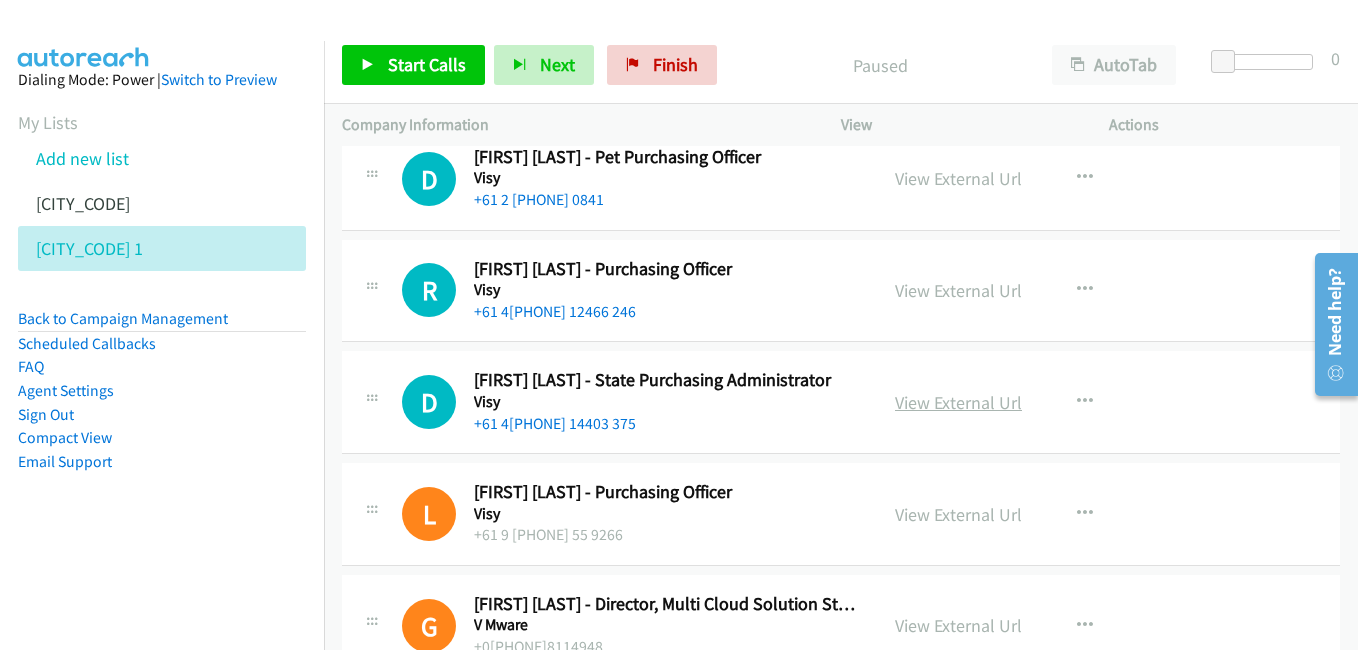 click on "View External Url" at bounding box center (958, 402) 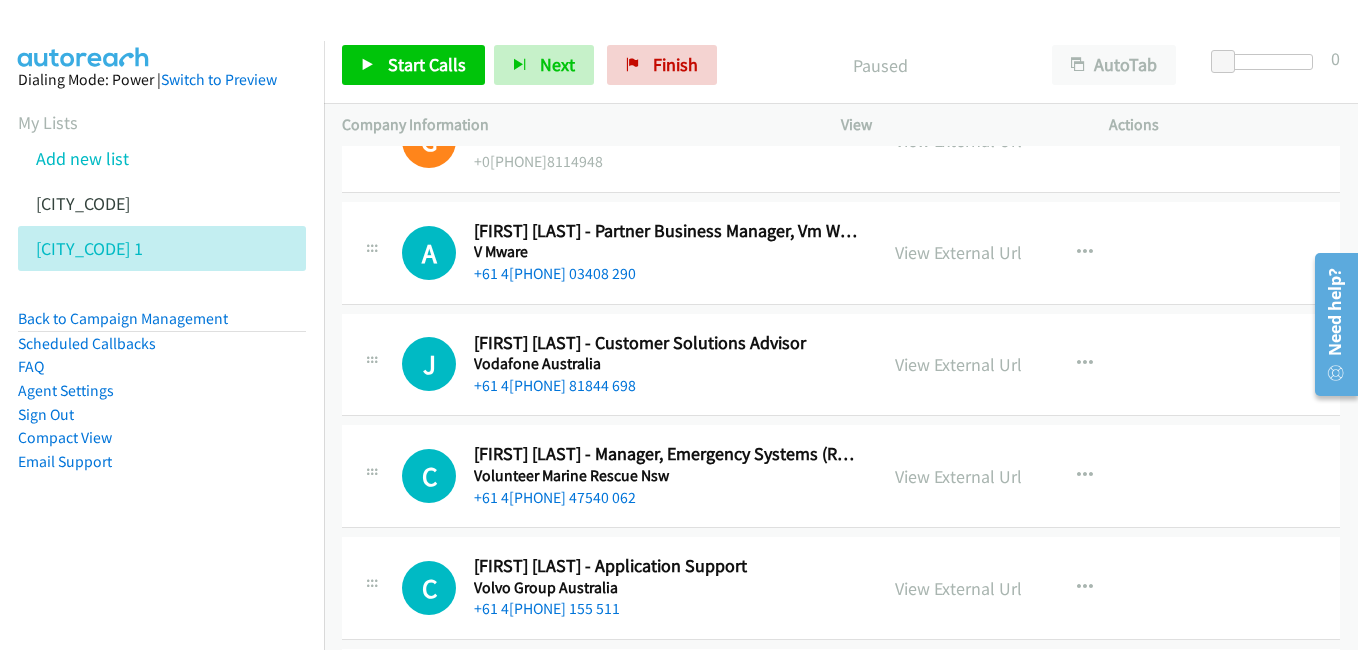 scroll, scrollTop: 2300, scrollLeft: 0, axis: vertical 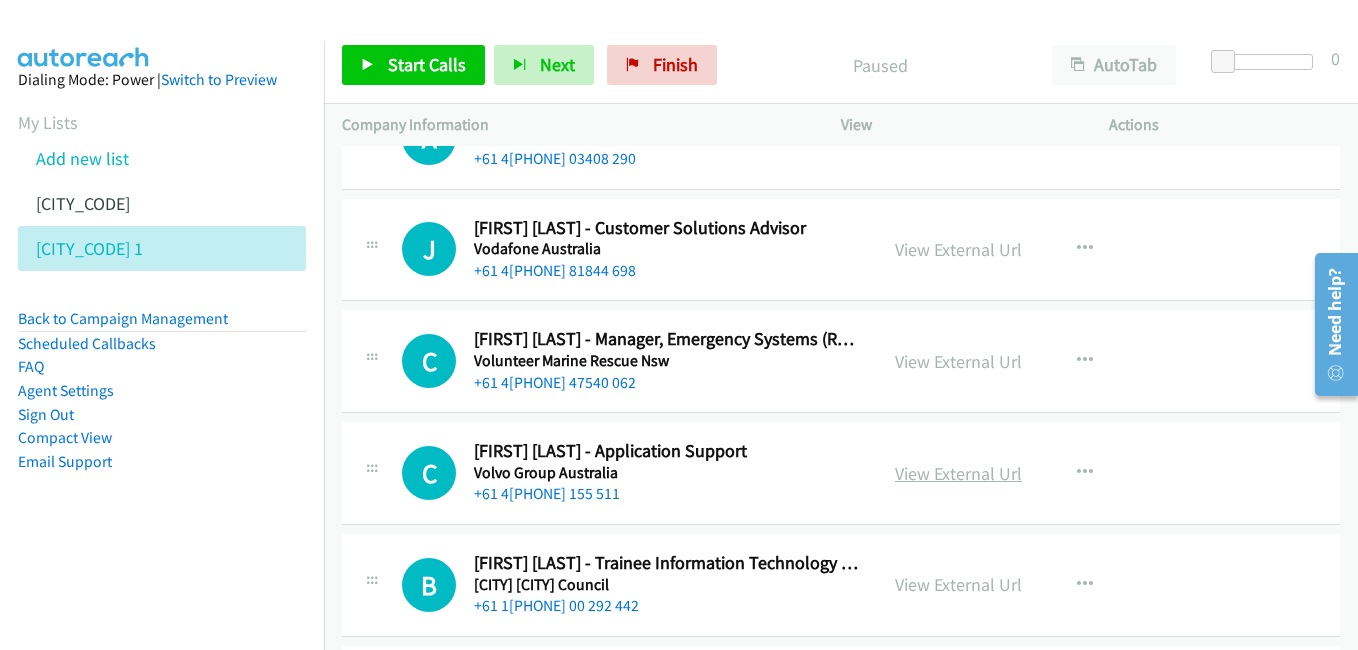 click on "View External Url" at bounding box center [958, 473] 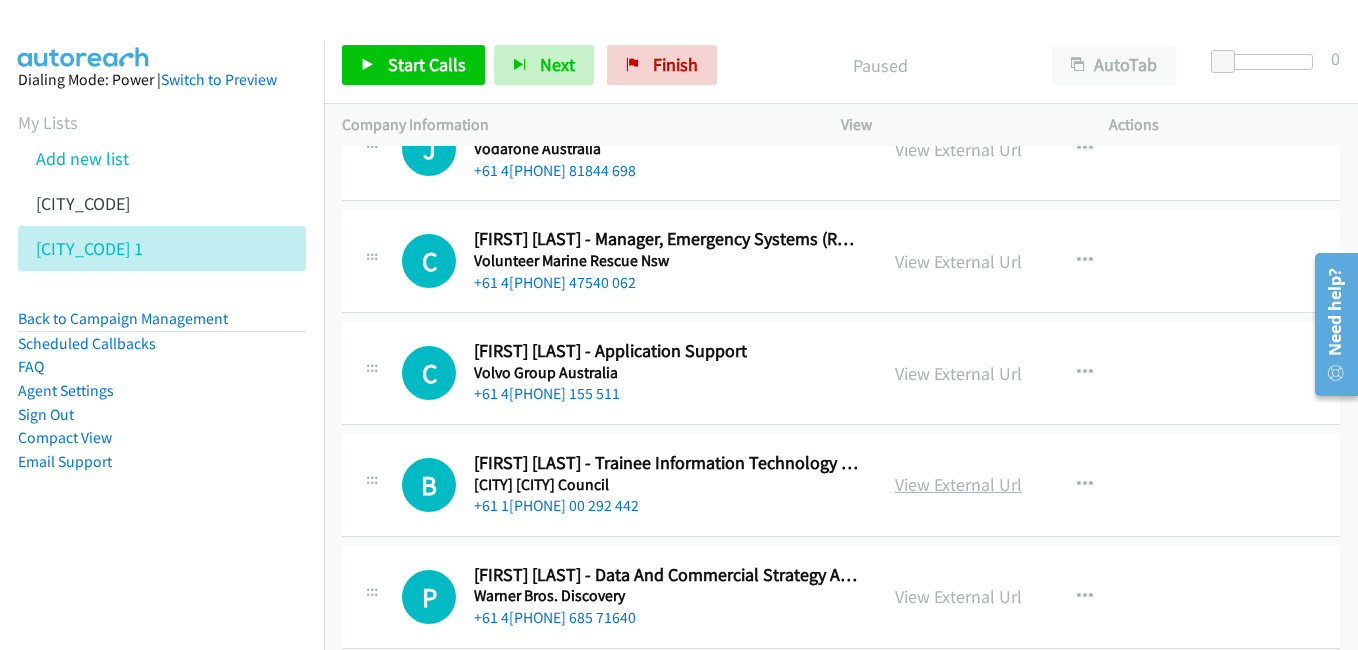 click on "View External Url" at bounding box center [958, 484] 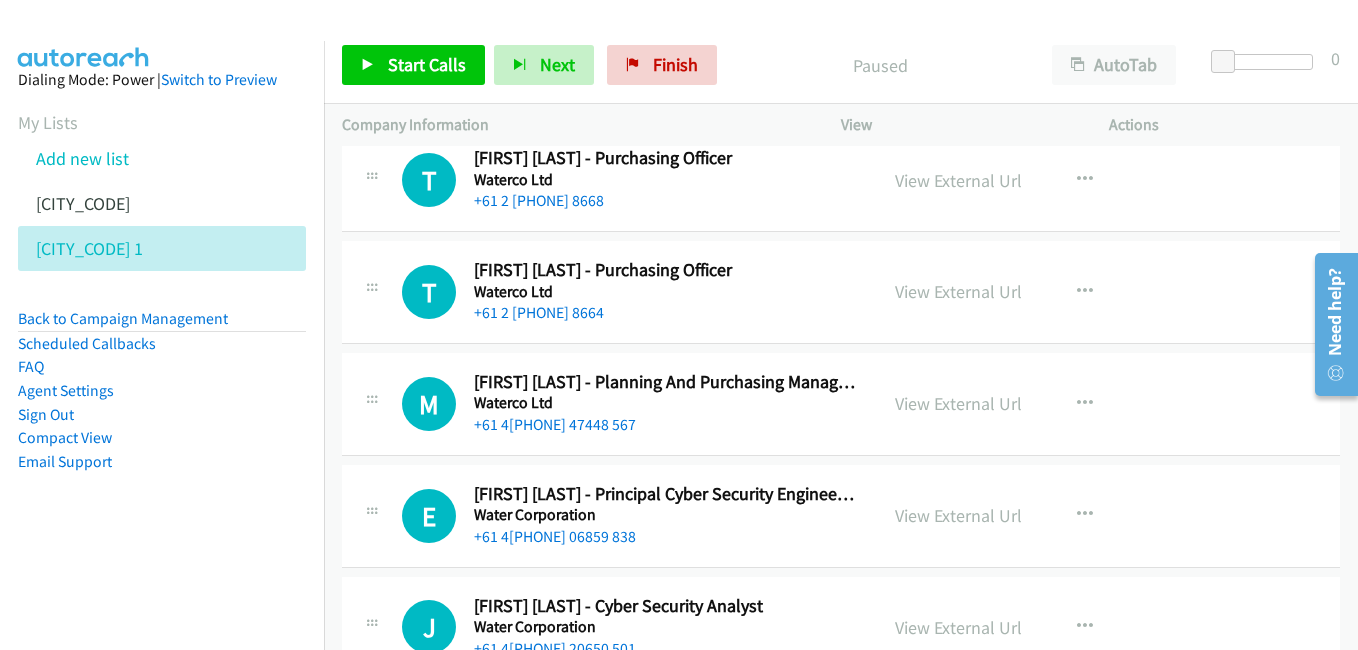 scroll, scrollTop: 3200, scrollLeft: 0, axis: vertical 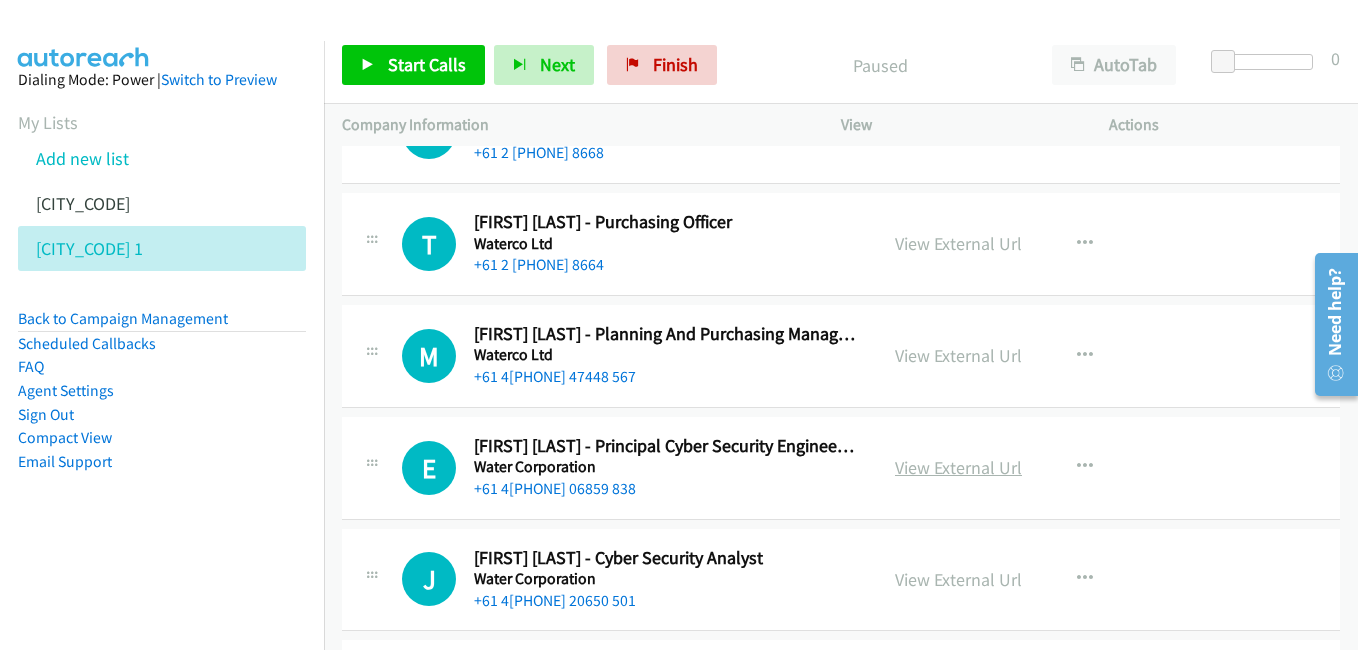 click on "View External Url" at bounding box center (958, 467) 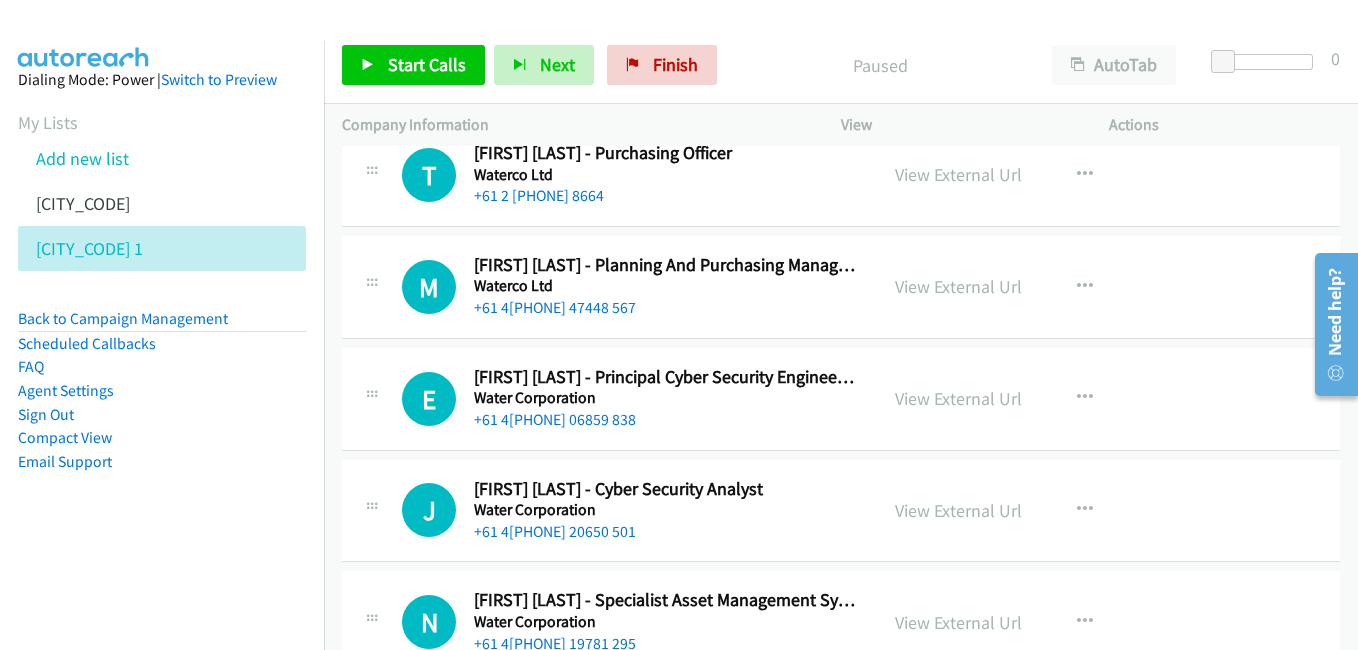 scroll, scrollTop: 3300, scrollLeft: 0, axis: vertical 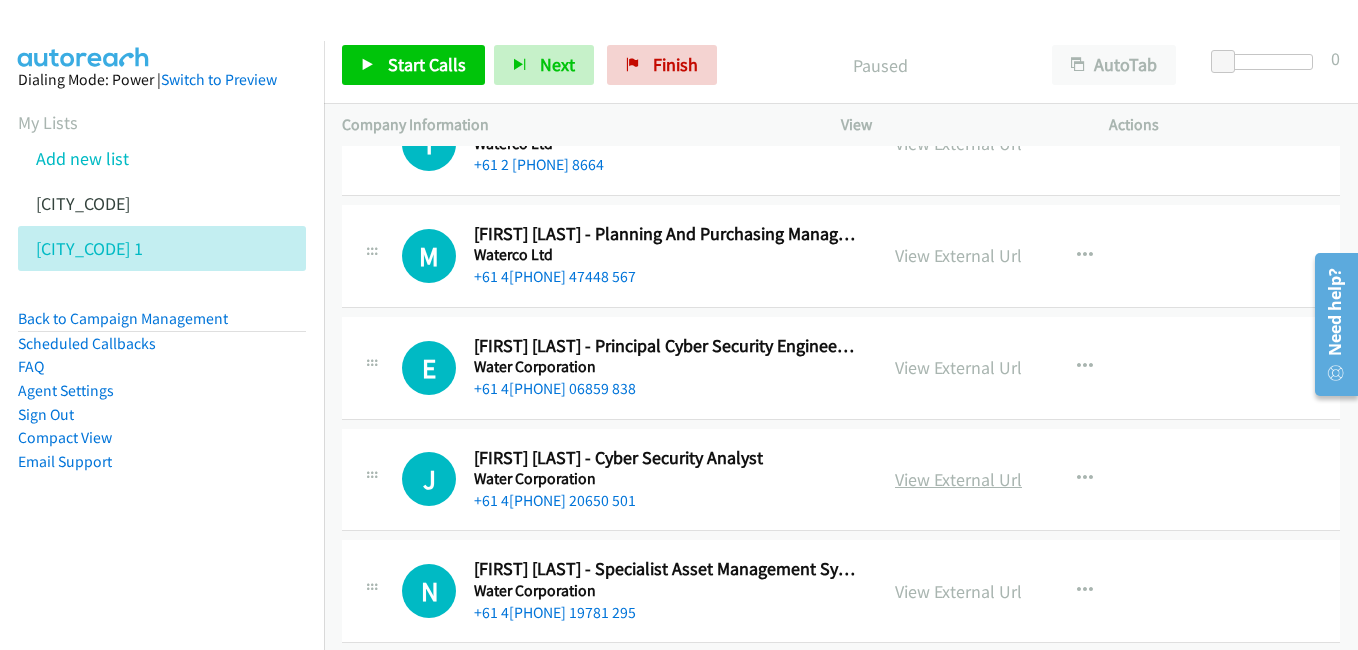 click on "View External Url" at bounding box center (958, 479) 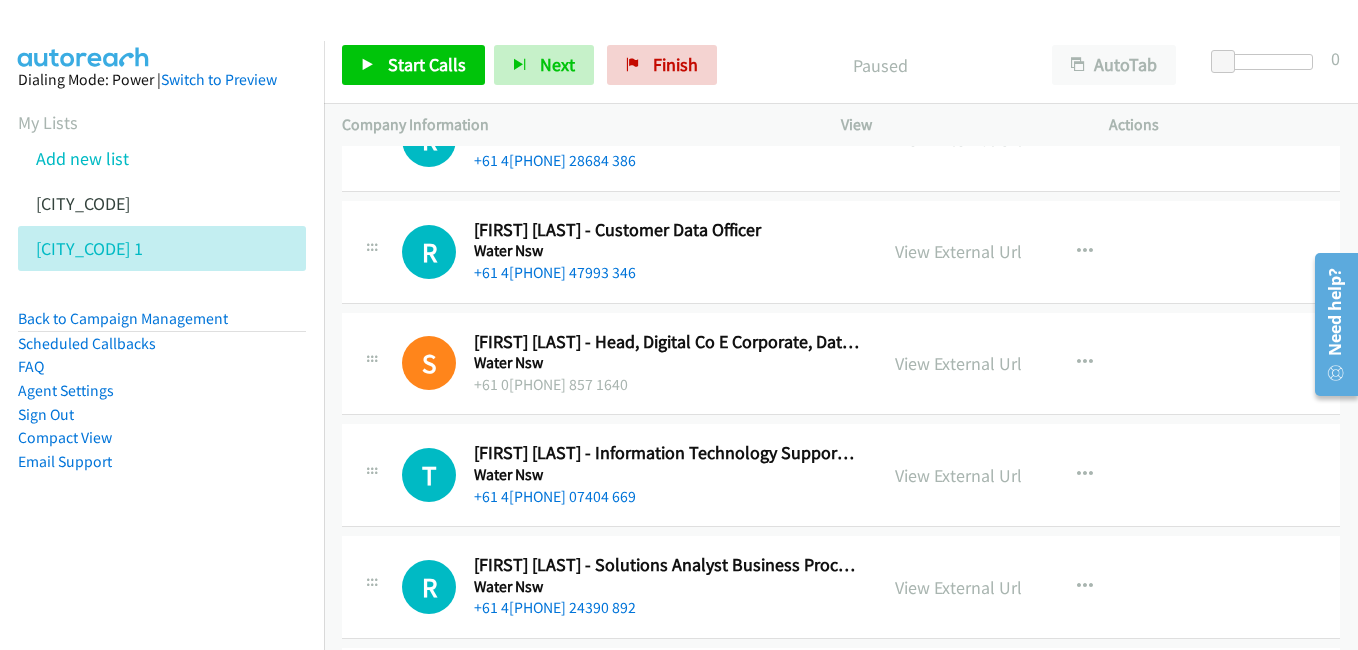 scroll, scrollTop: 4000, scrollLeft: 0, axis: vertical 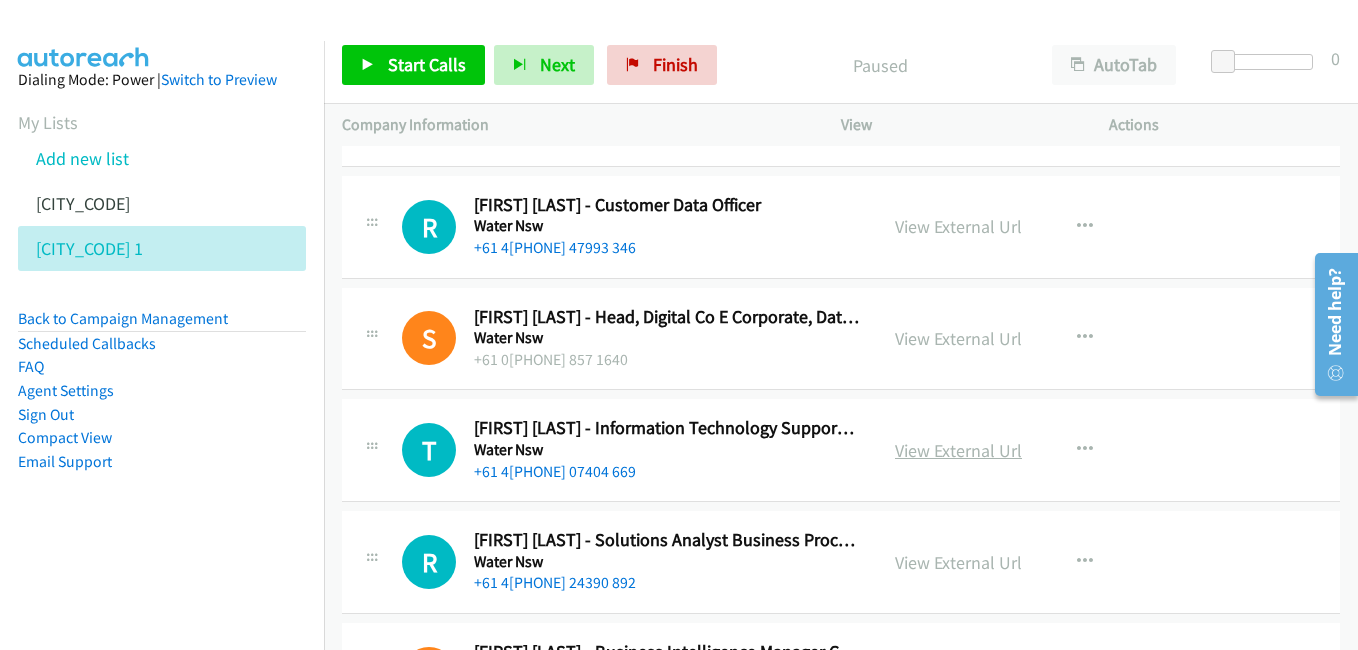 drag, startPoint x: 941, startPoint y: 458, endPoint x: 930, endPoint y: 448, distance: 14.866069 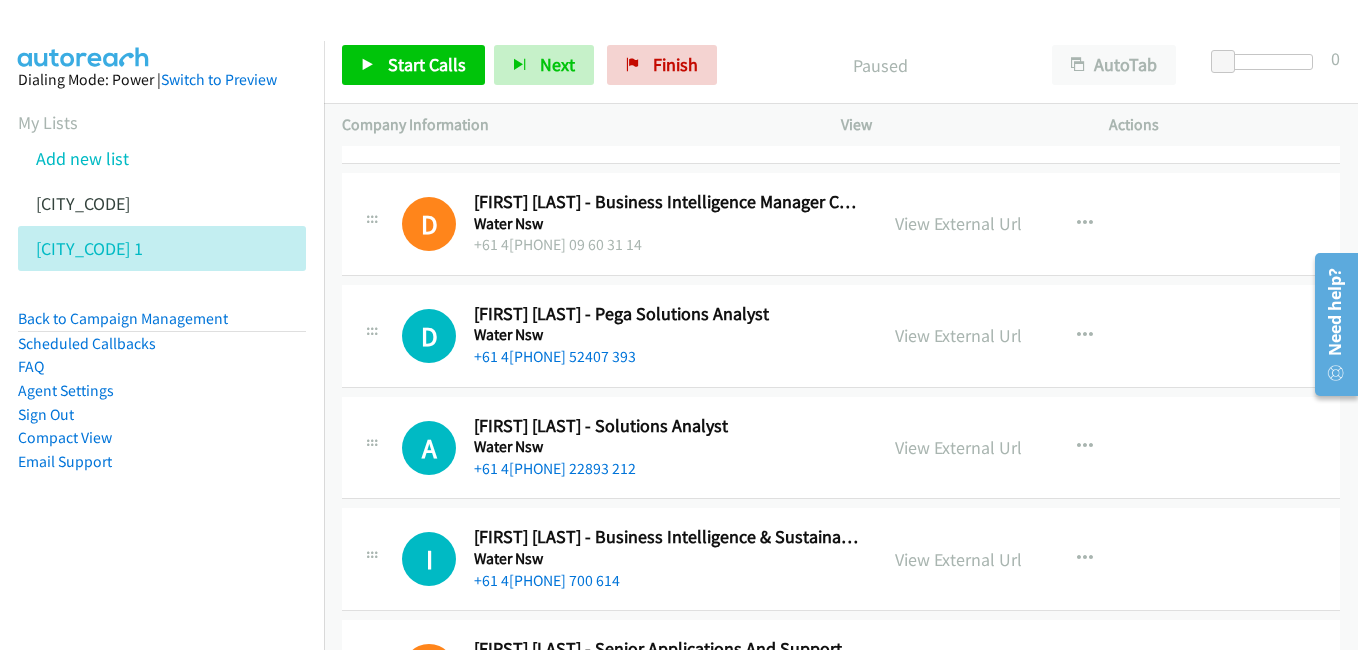 scroll, scrollTop: 4500, scrollLeft: 0, axis: vertical 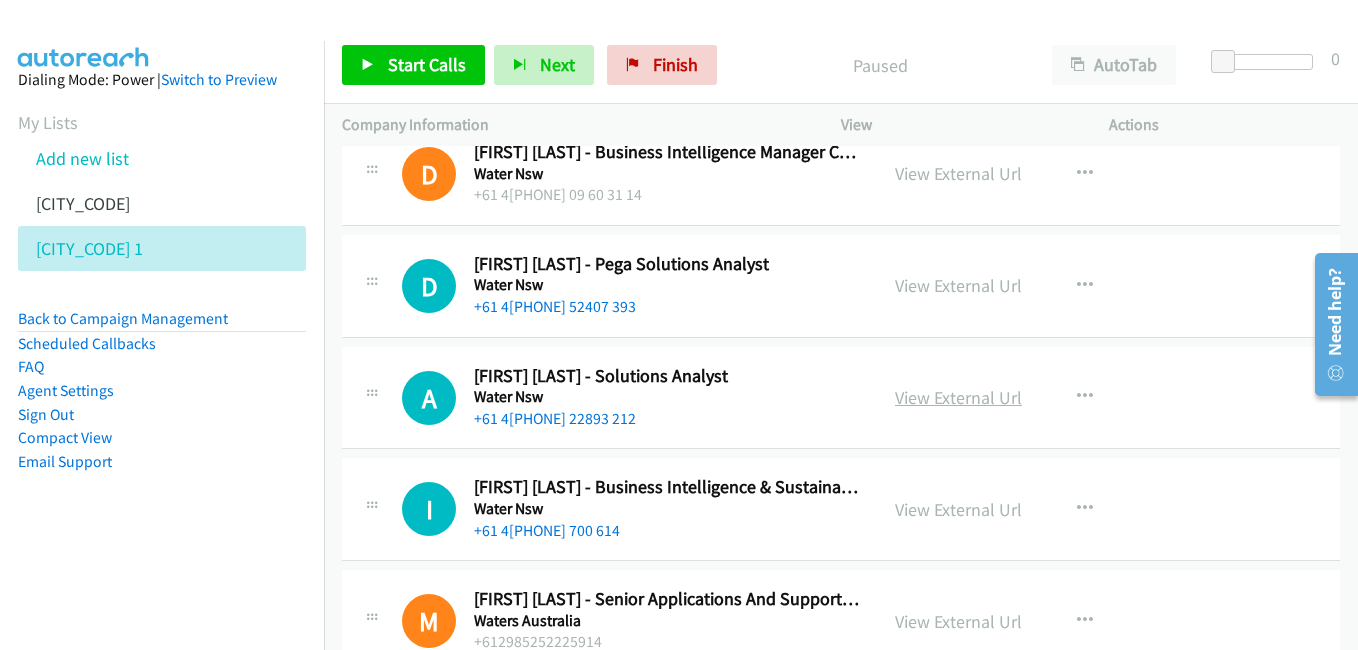 click on "View External Url" at bounding box center [958, 397] 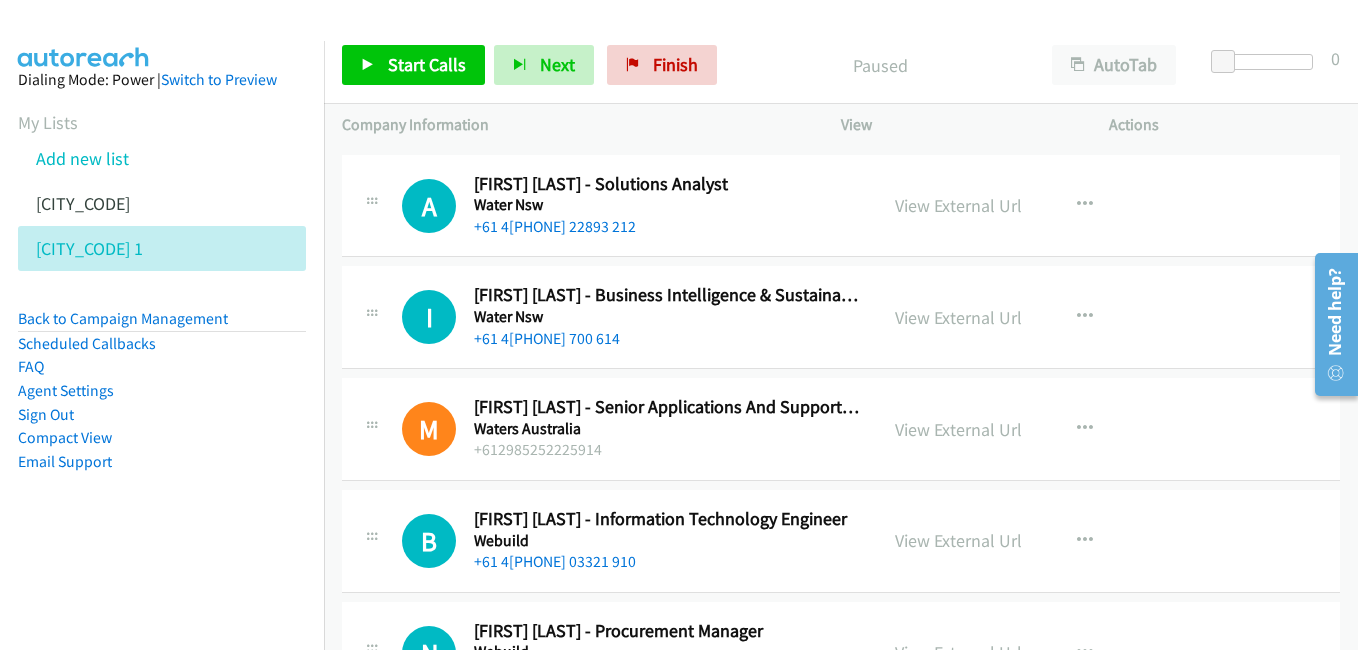 scroll, scrollTop: 4700, scrollLeft: 0, axis: vertical 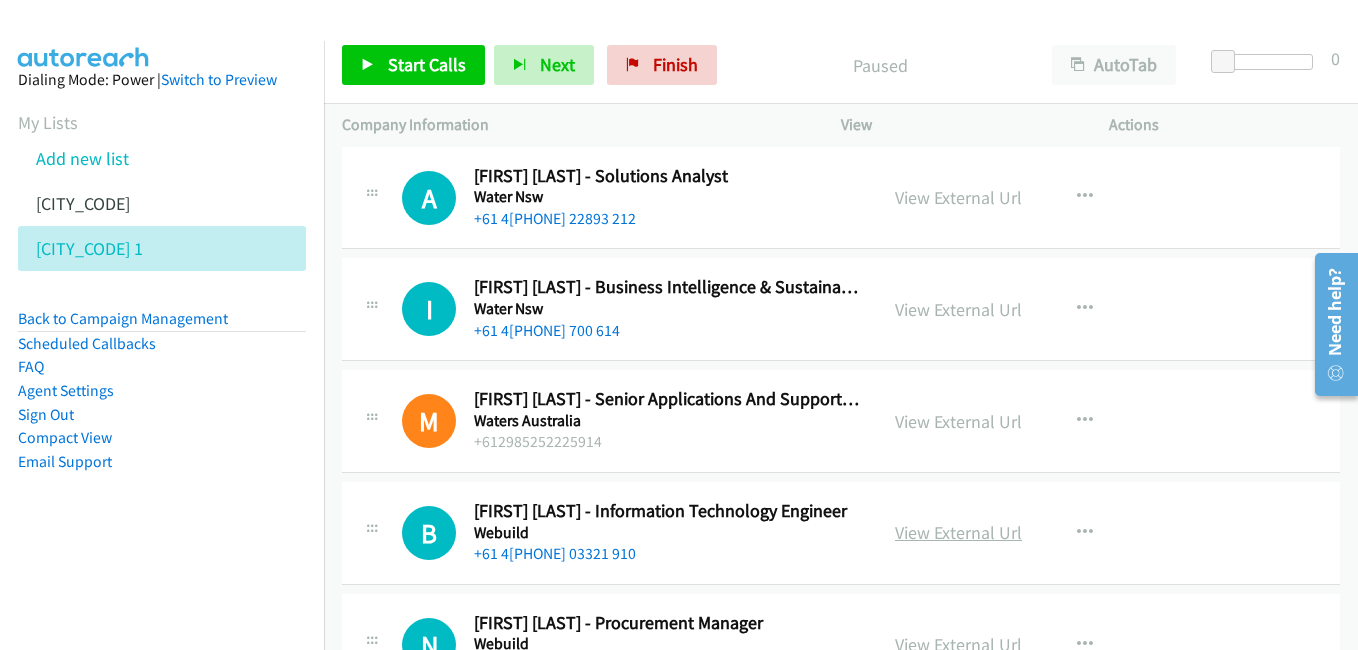click on "View External Url" at bounding box center (958, 532) 